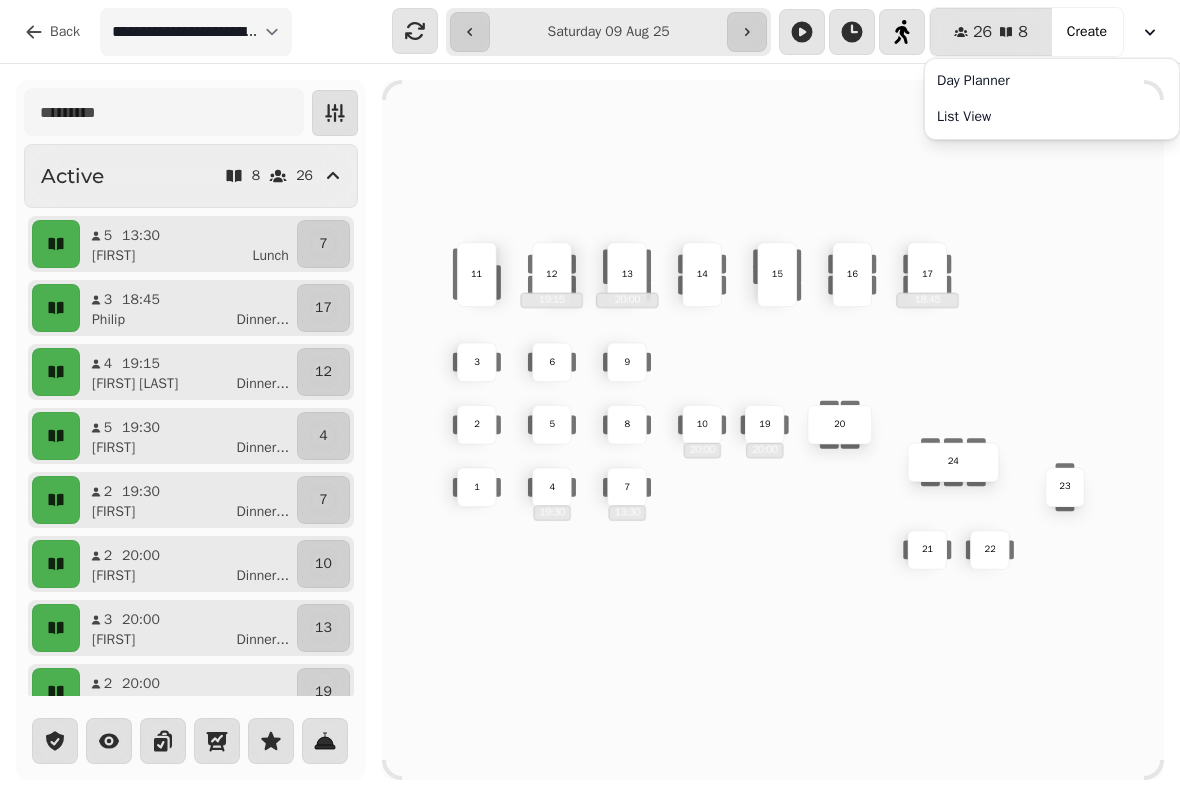 scroll, scrollTop: 0, scrollLeft: 0, axis: both 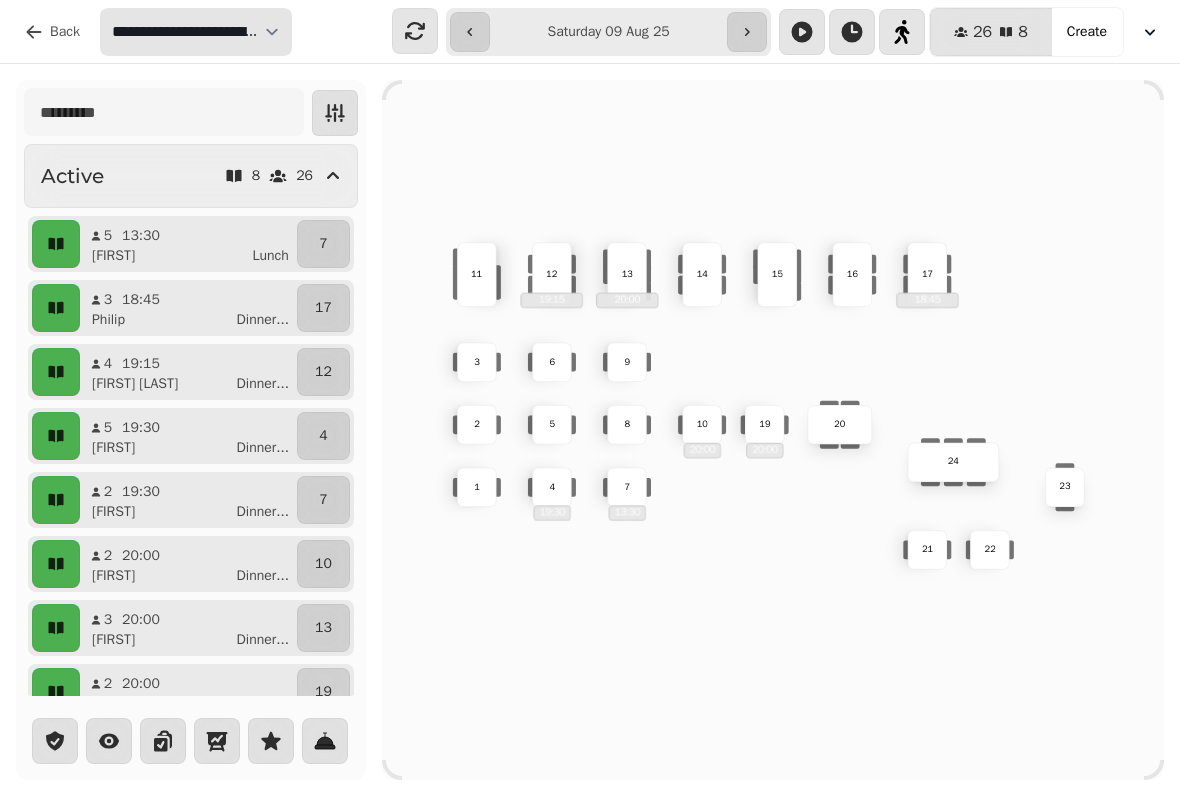 click on "**********" at bounding box center (196, 32) 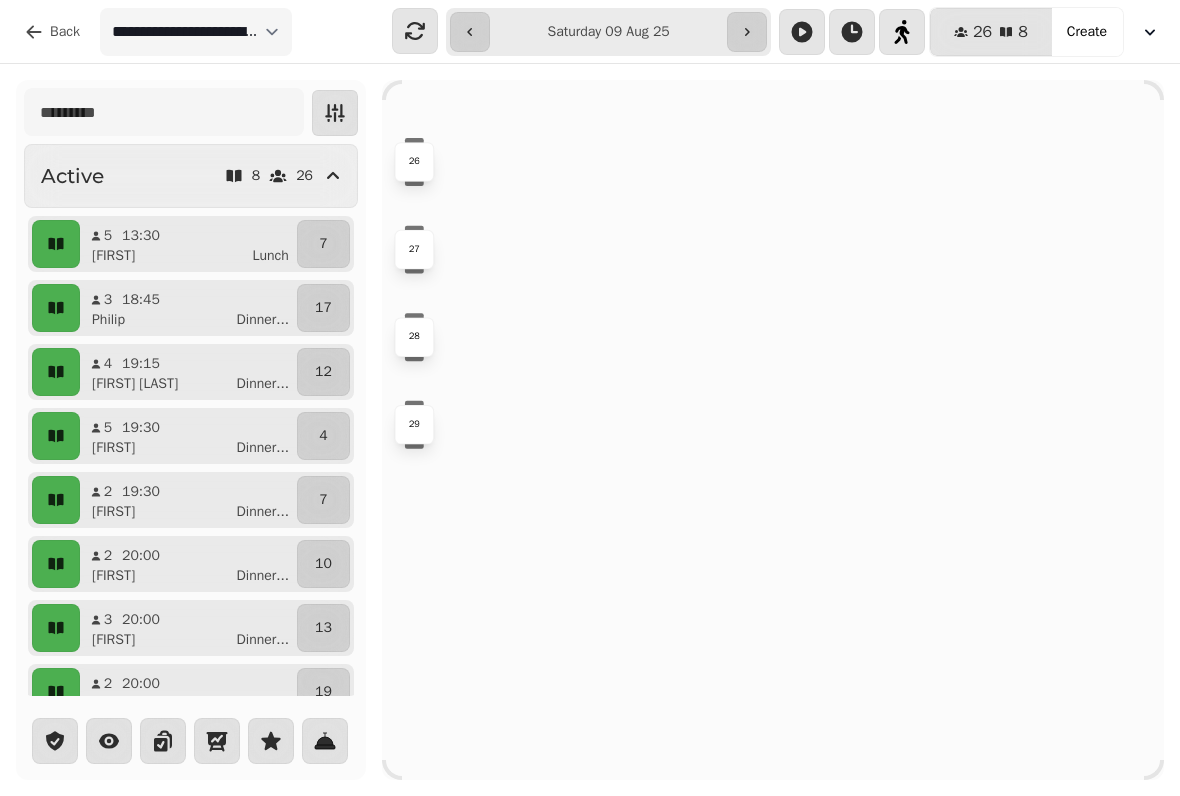 click on "29" at bounding box center [414, 425] 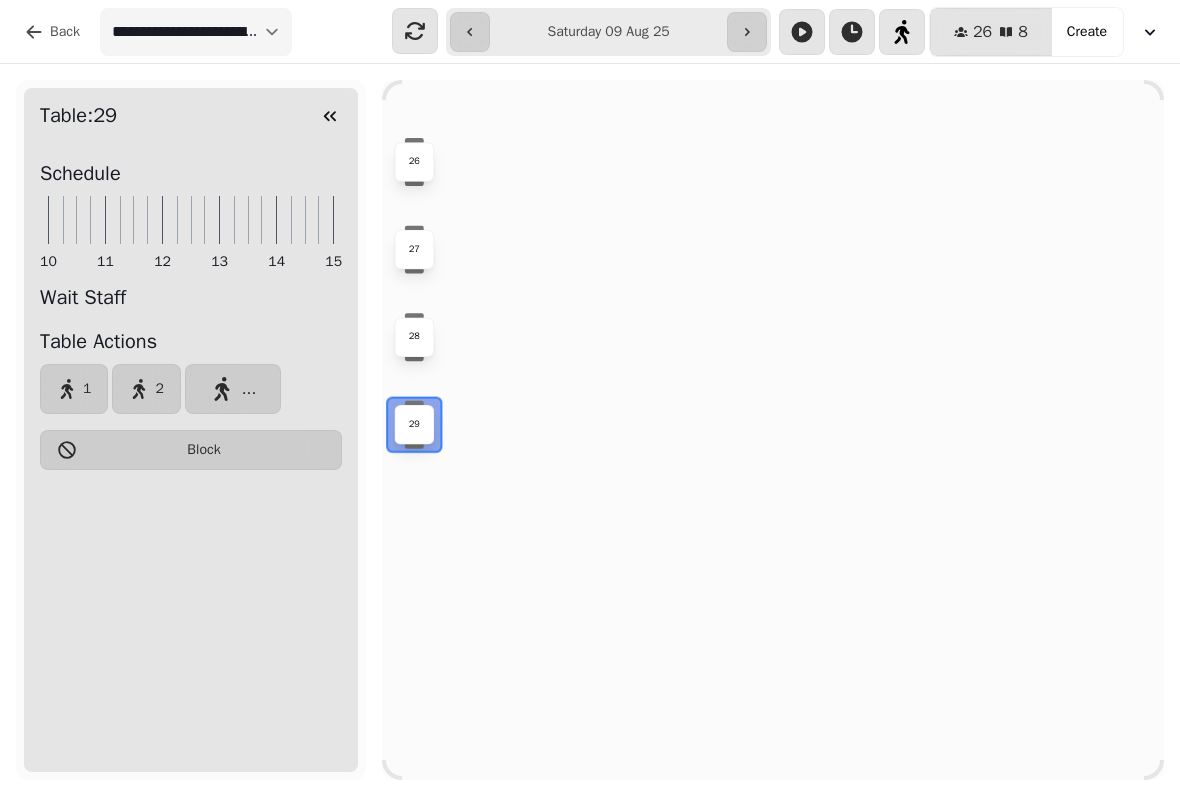 click on "2" at bounding box center (146, 389) 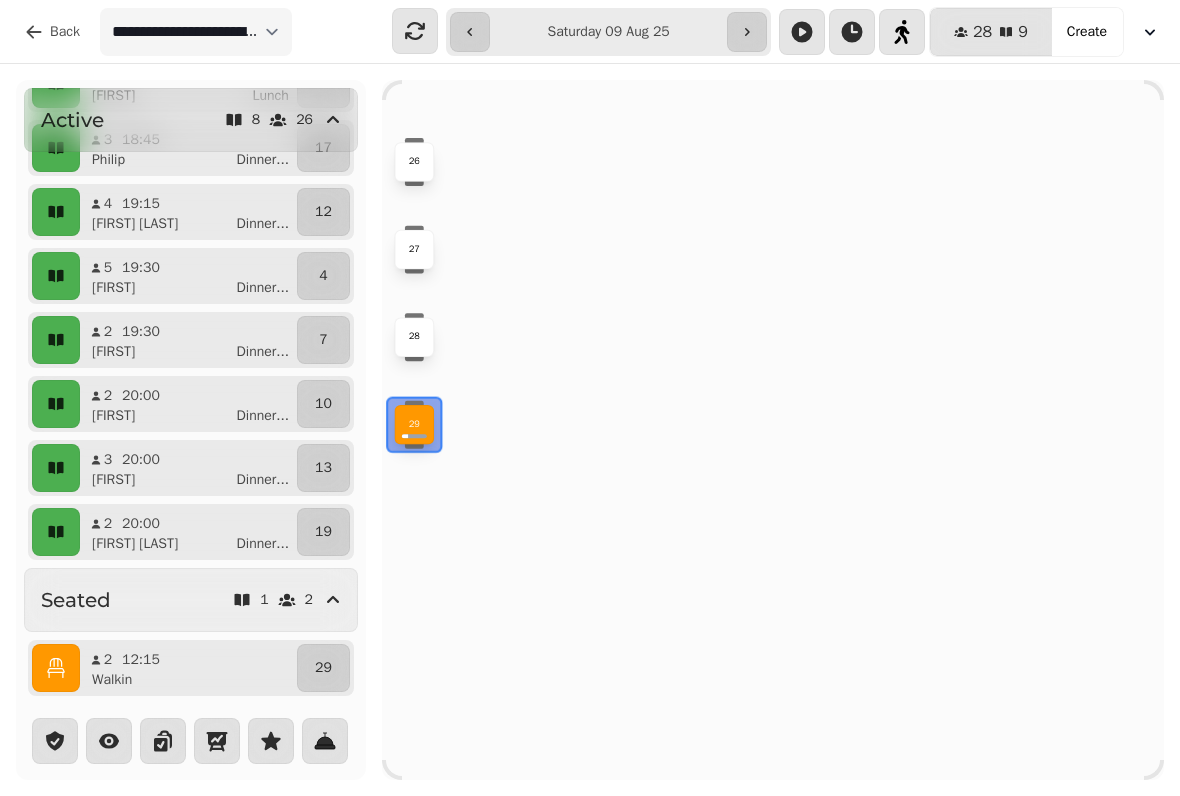 scroll, scrollTop: 172, scrollLeft: 0, axis: vertical 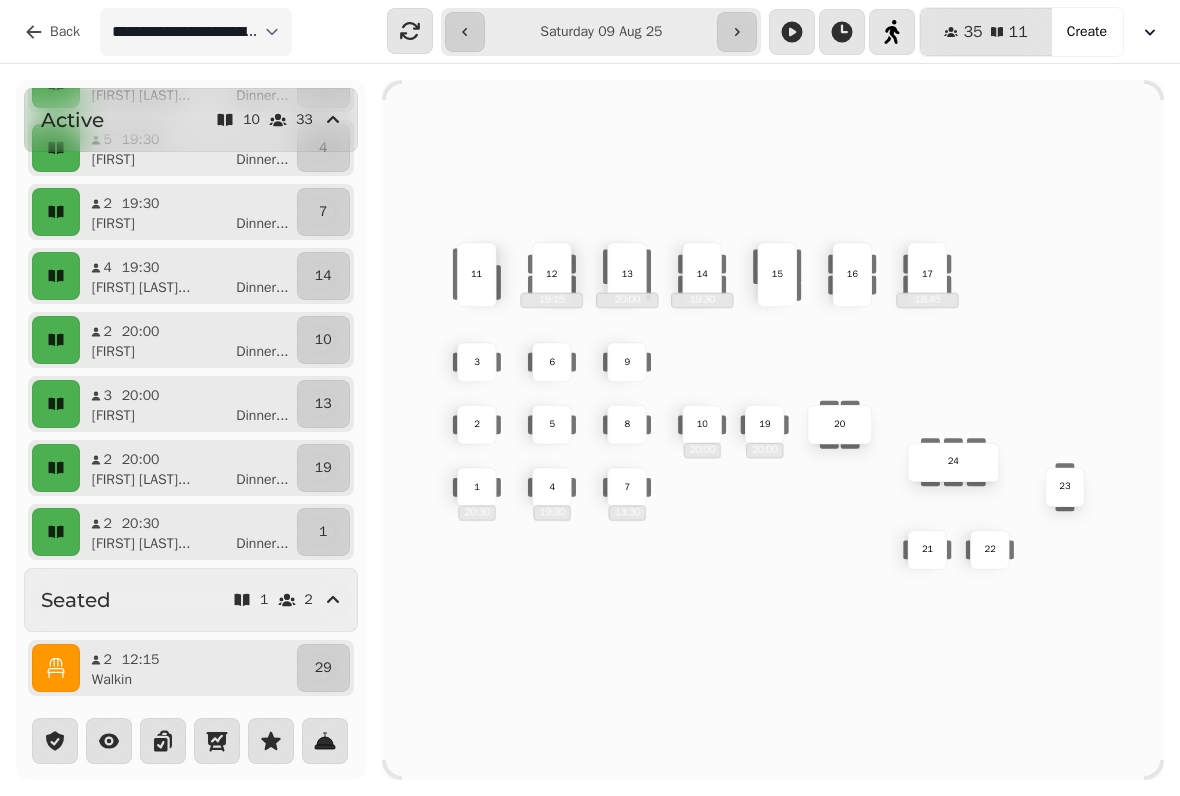 click on "2 [TIME] Walkin" at bounding box center (188, 668) 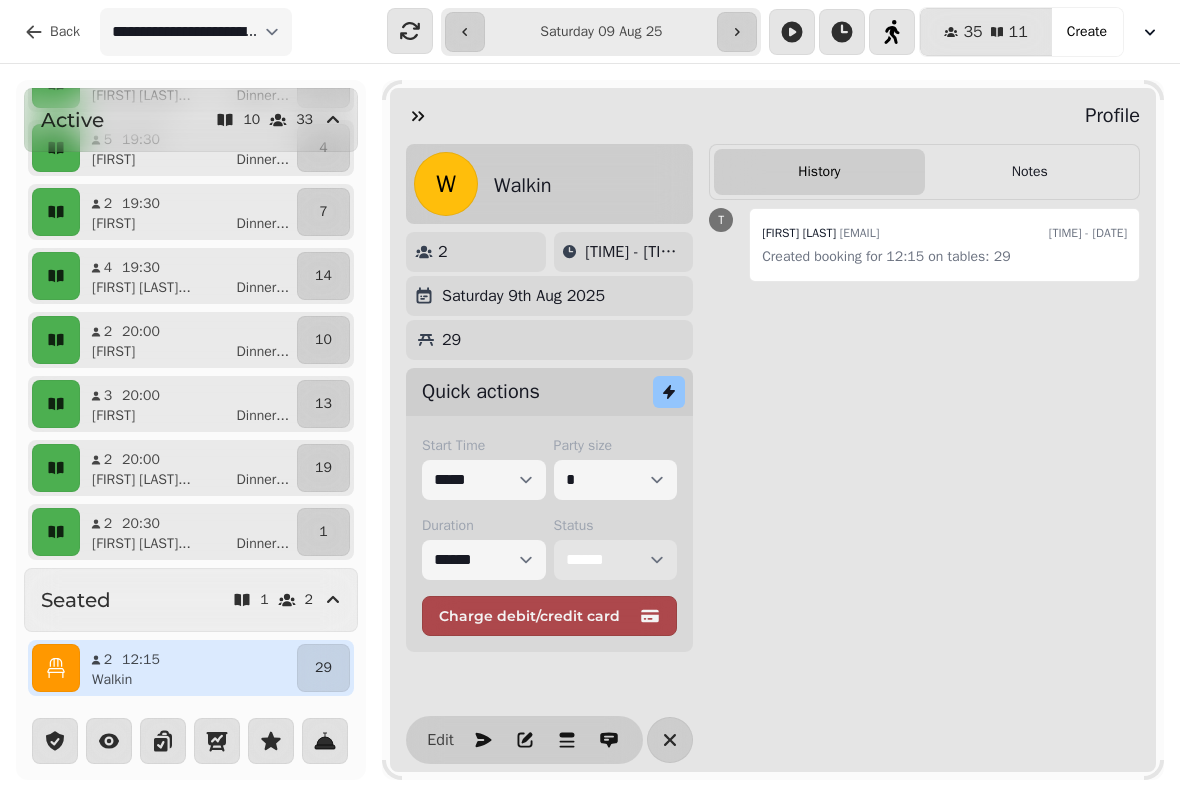 click on "**********" at bounding box center [616, 560] 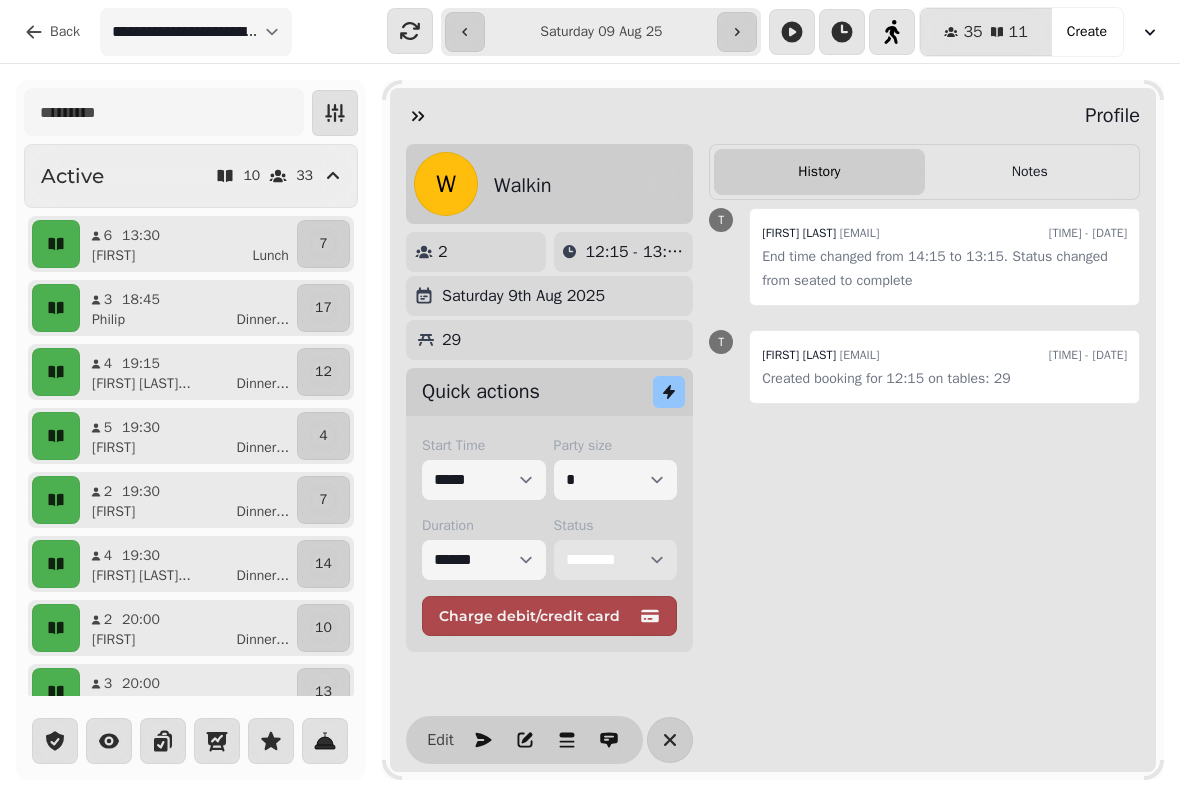 scroll, scrollTop: 0, scrollLeft: 0, axis: both 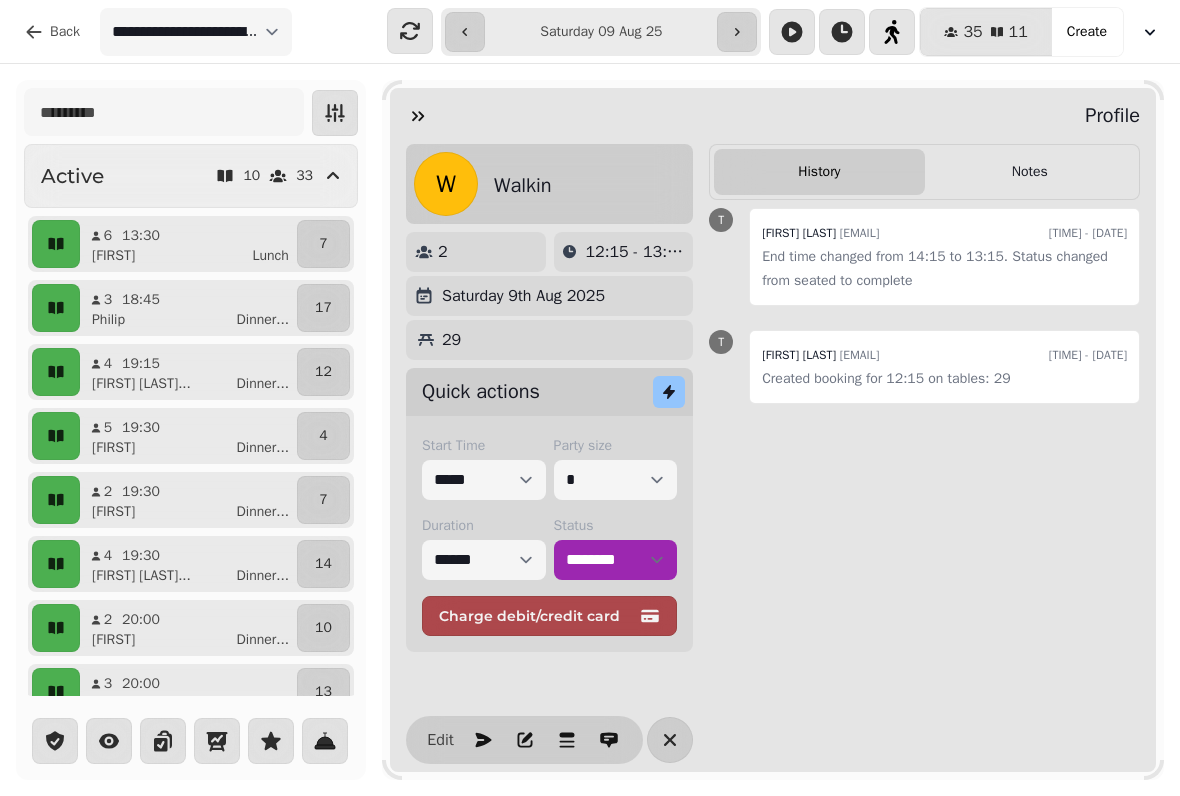 click on "Profile" at bounding box center [1108, 116] 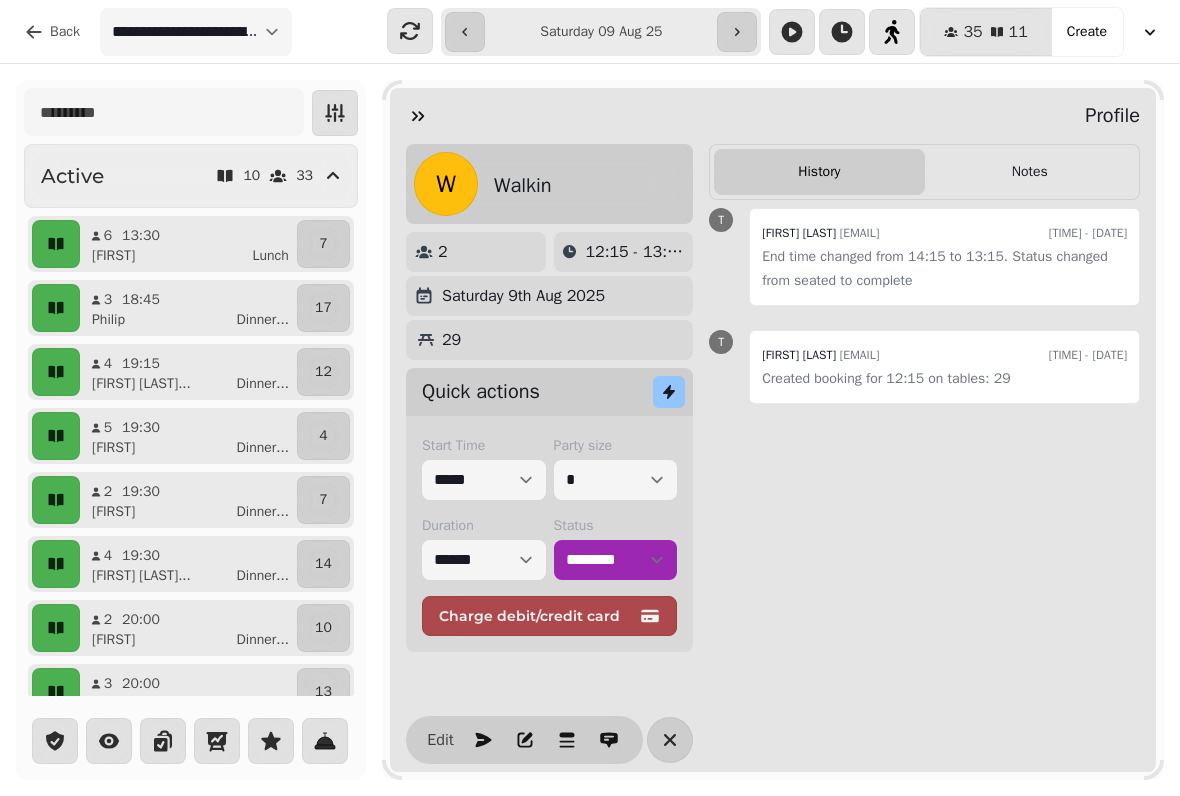 click 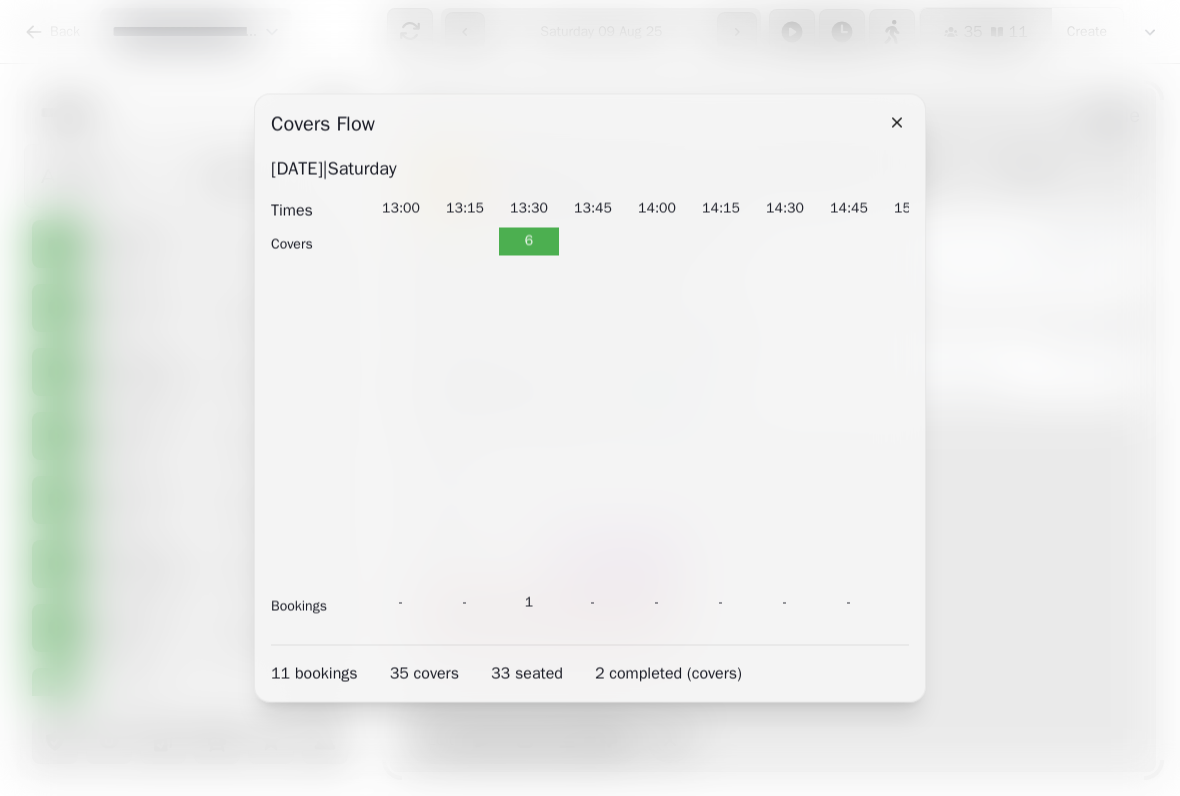 click at bounding box center [897, 123] 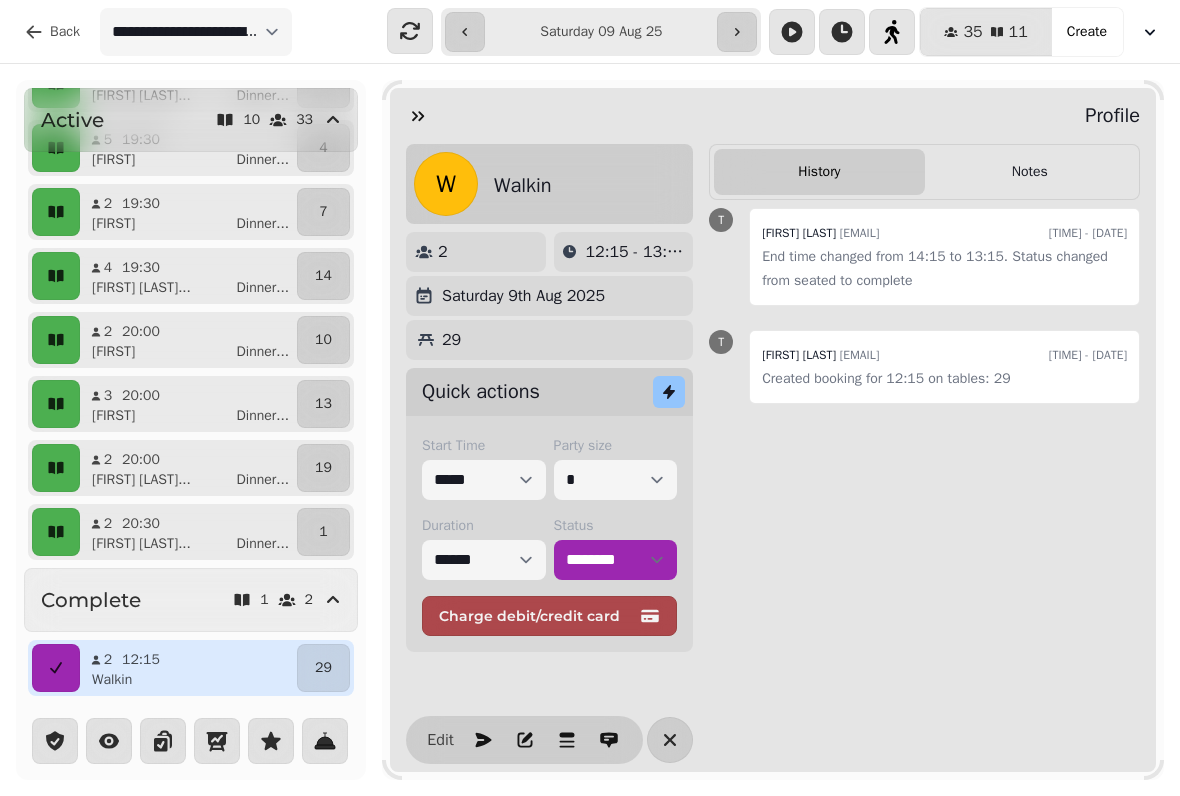 scroll, scrollTop: 300, scrollLeft: 0, axis: vertical 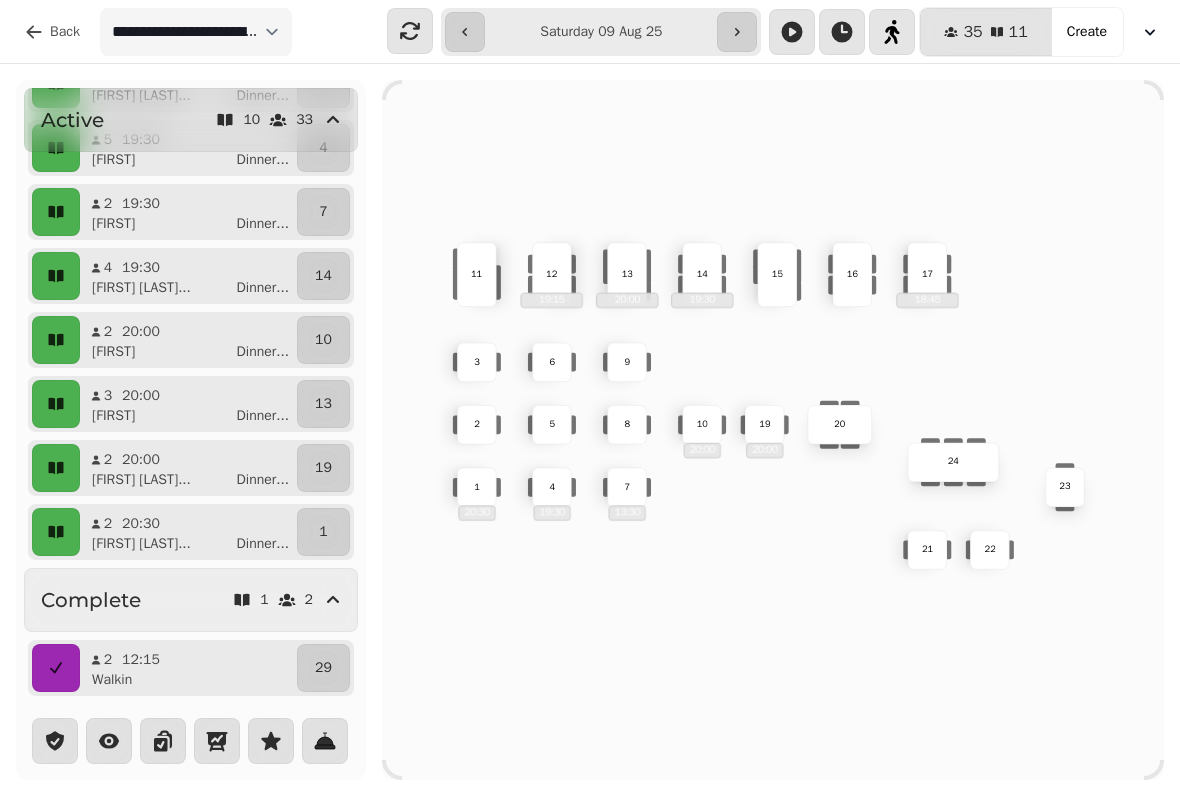click at bounding box center [1150, 32] 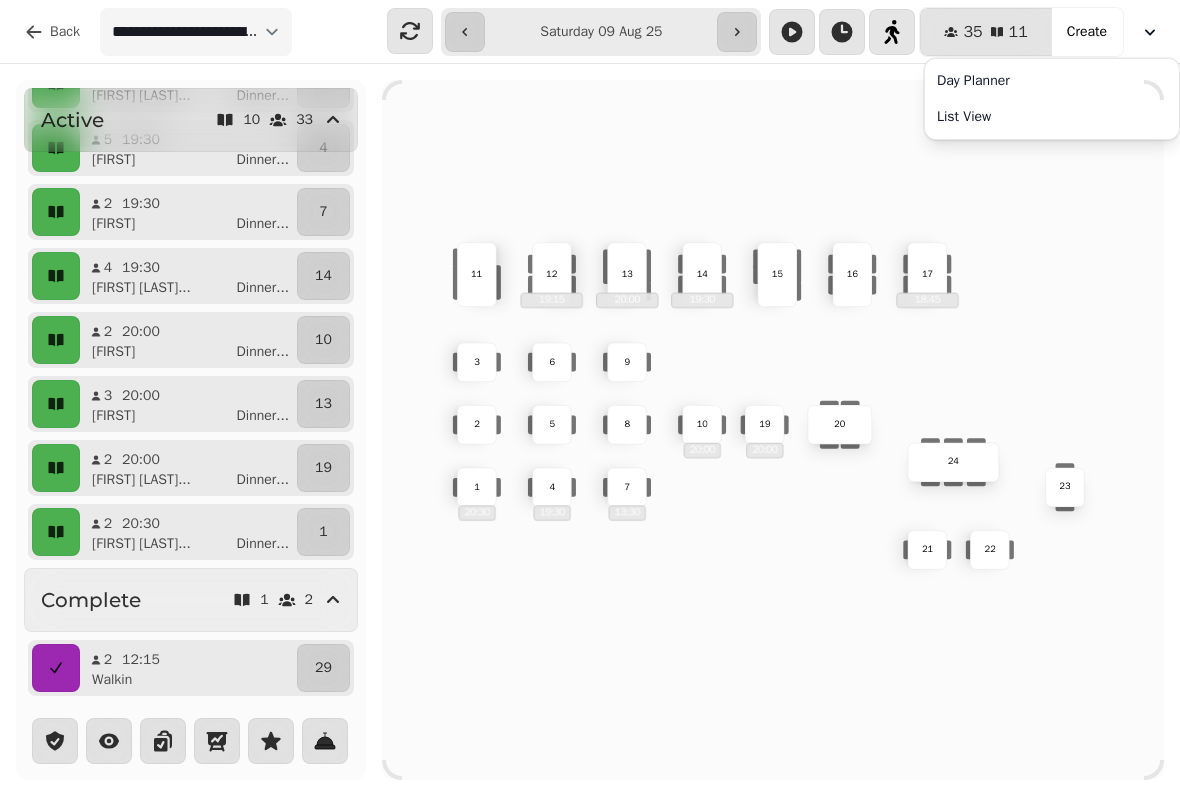 click at bounding box center (1150, 32) 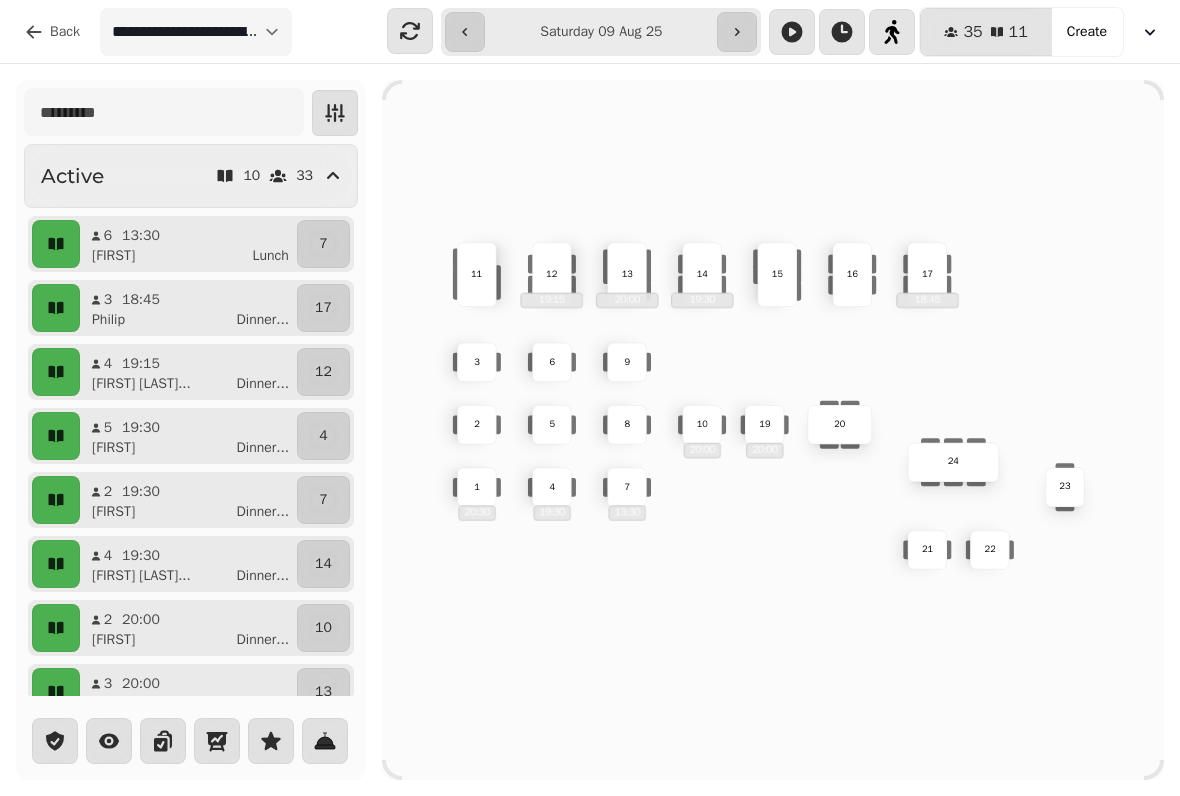 scroll, scrollTop: -2, scrollLeft: 0, axis: vertical 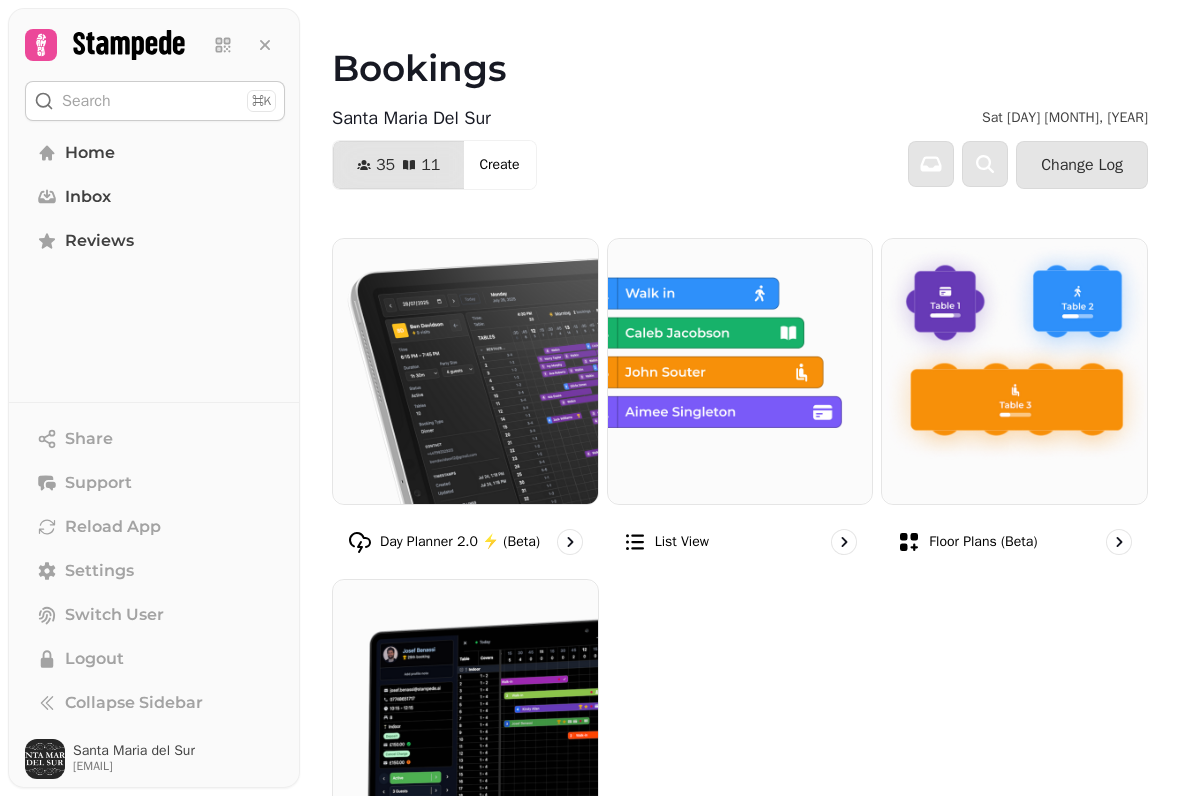 click on "Change Log" at bounding box center (1082, 165) 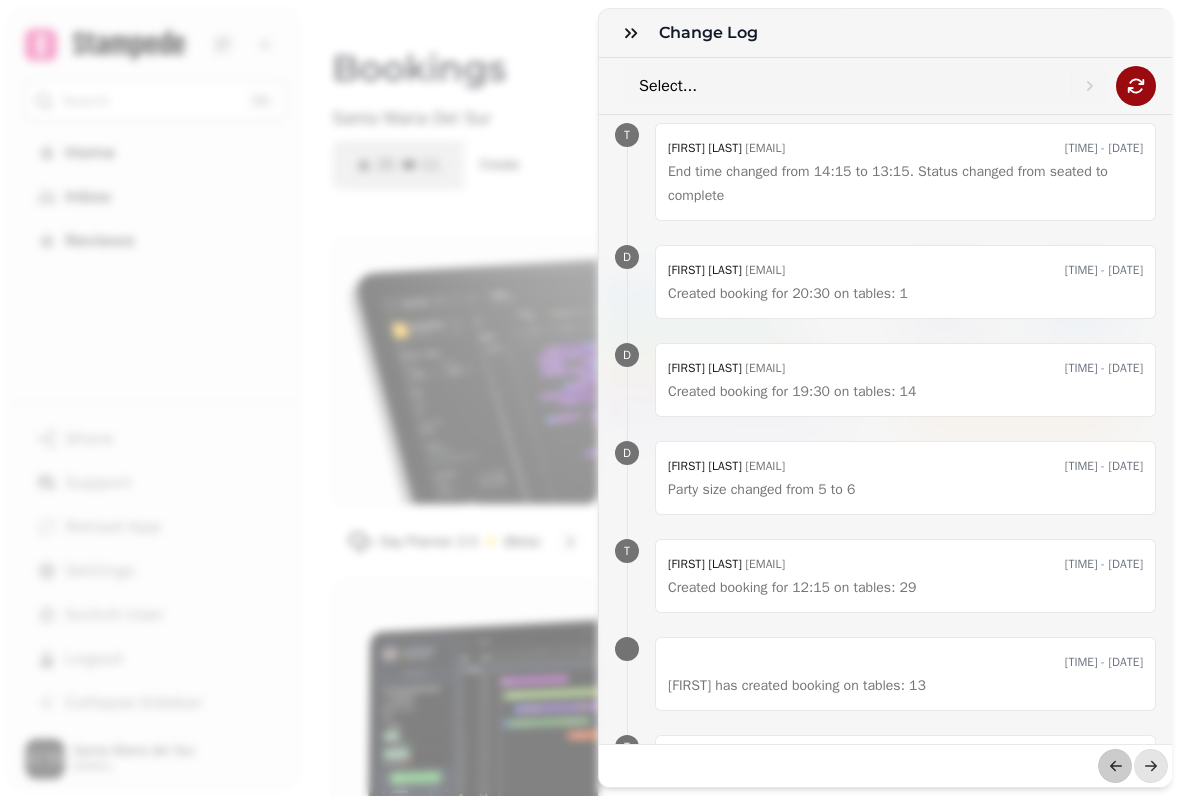 scroll, scrollTop: 0, scrollLeft: 0, axis: both 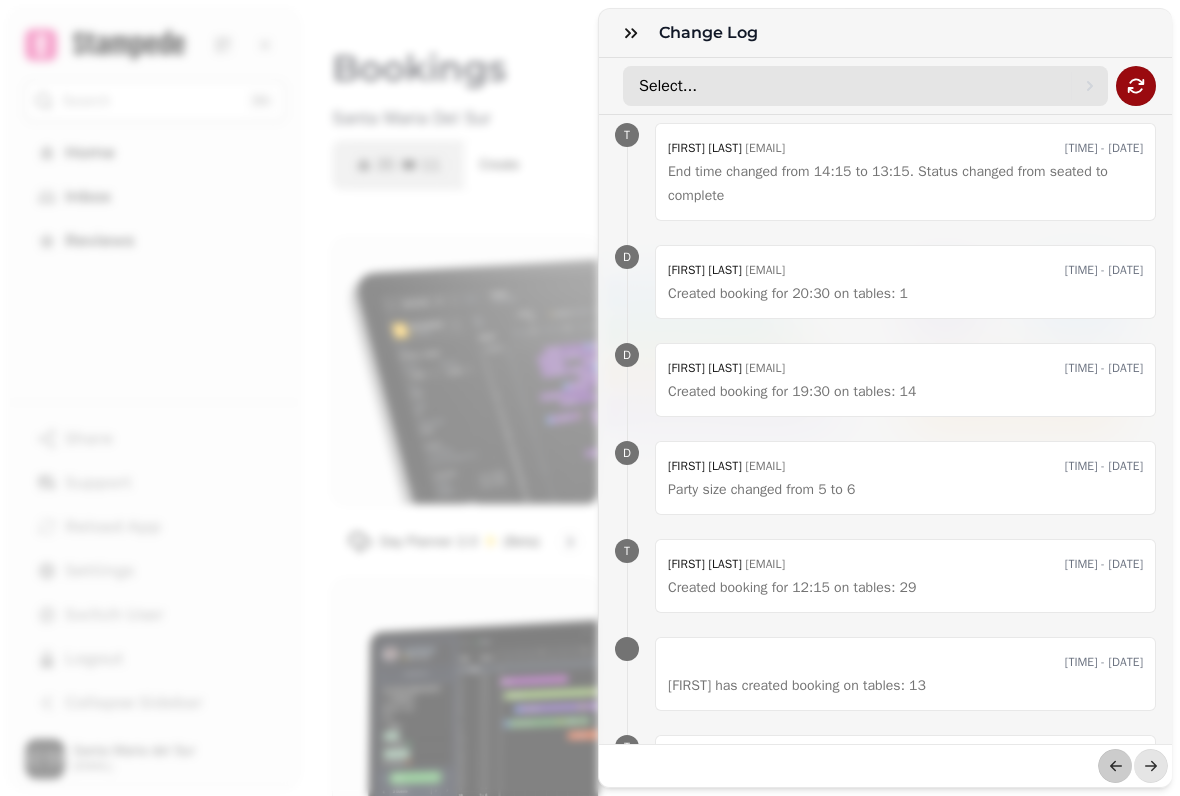 click on "Select..." at bounding box center (855, 86) 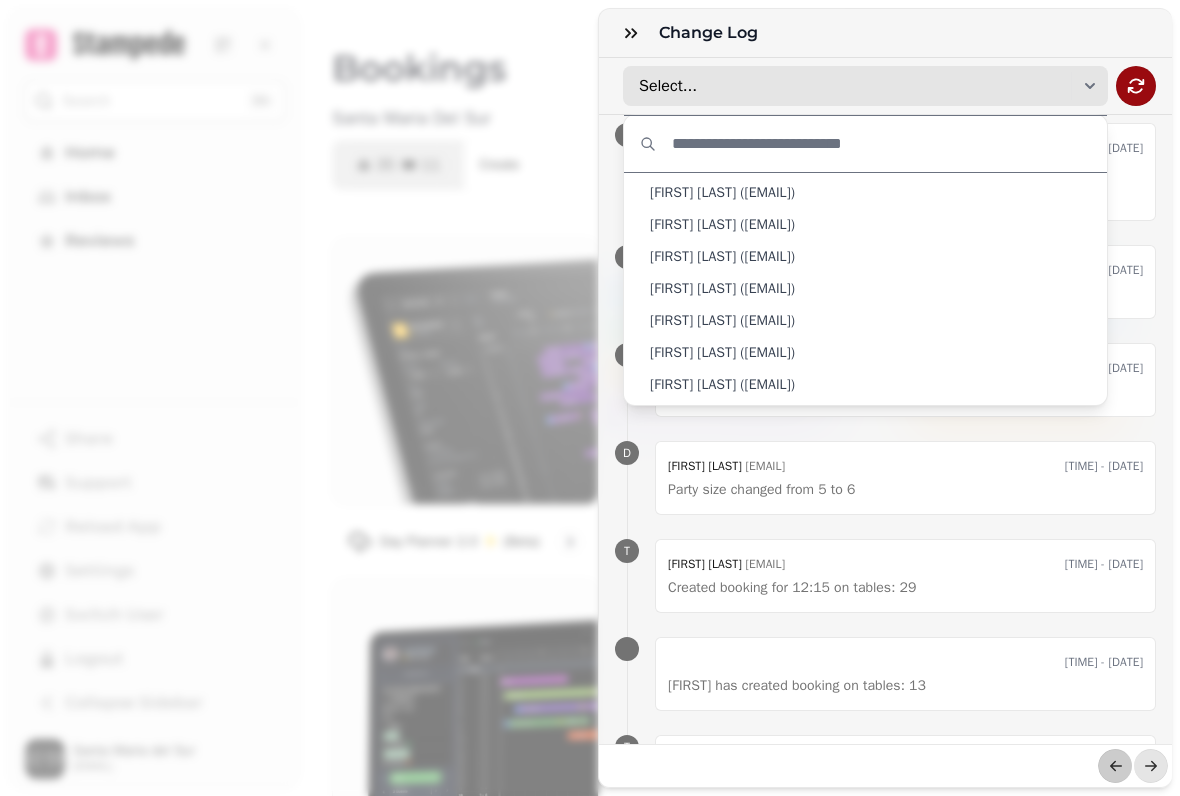 click on "Select..." at bounding box center (855, 86) 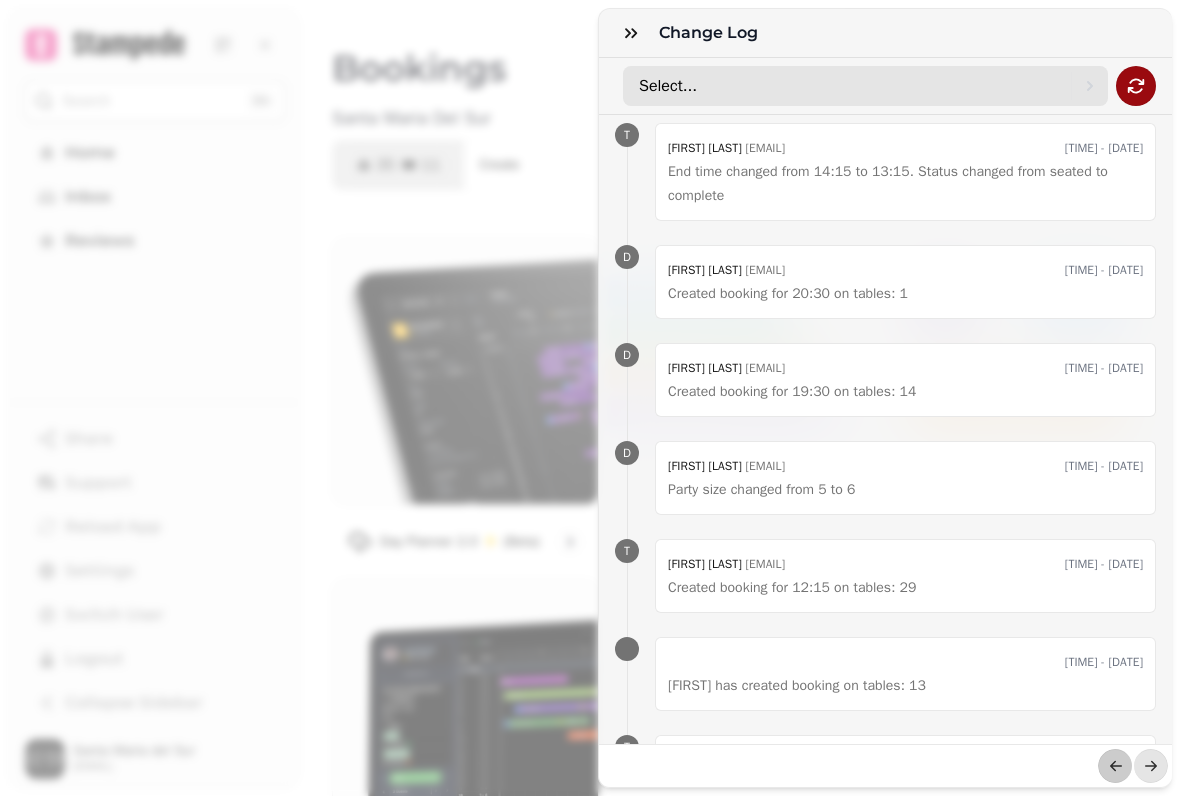 click on "Select..." at bounding box center (855, 86) 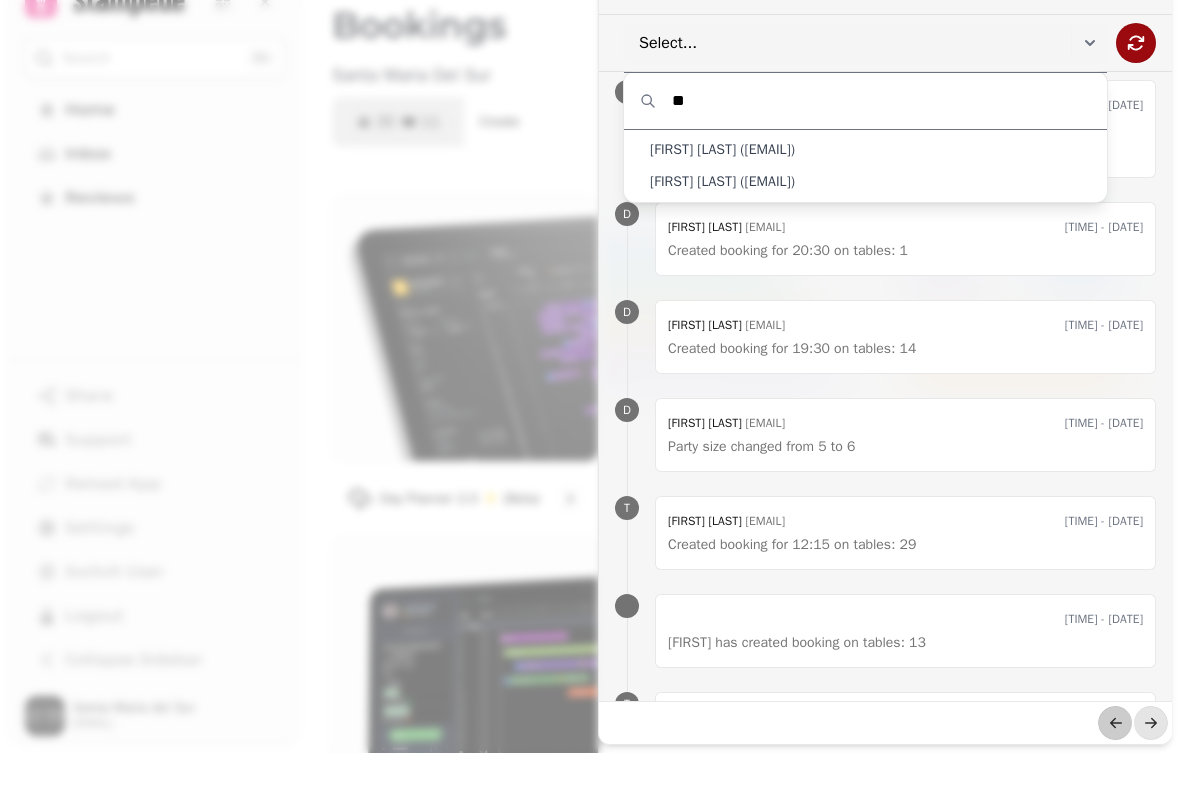 type on "*" 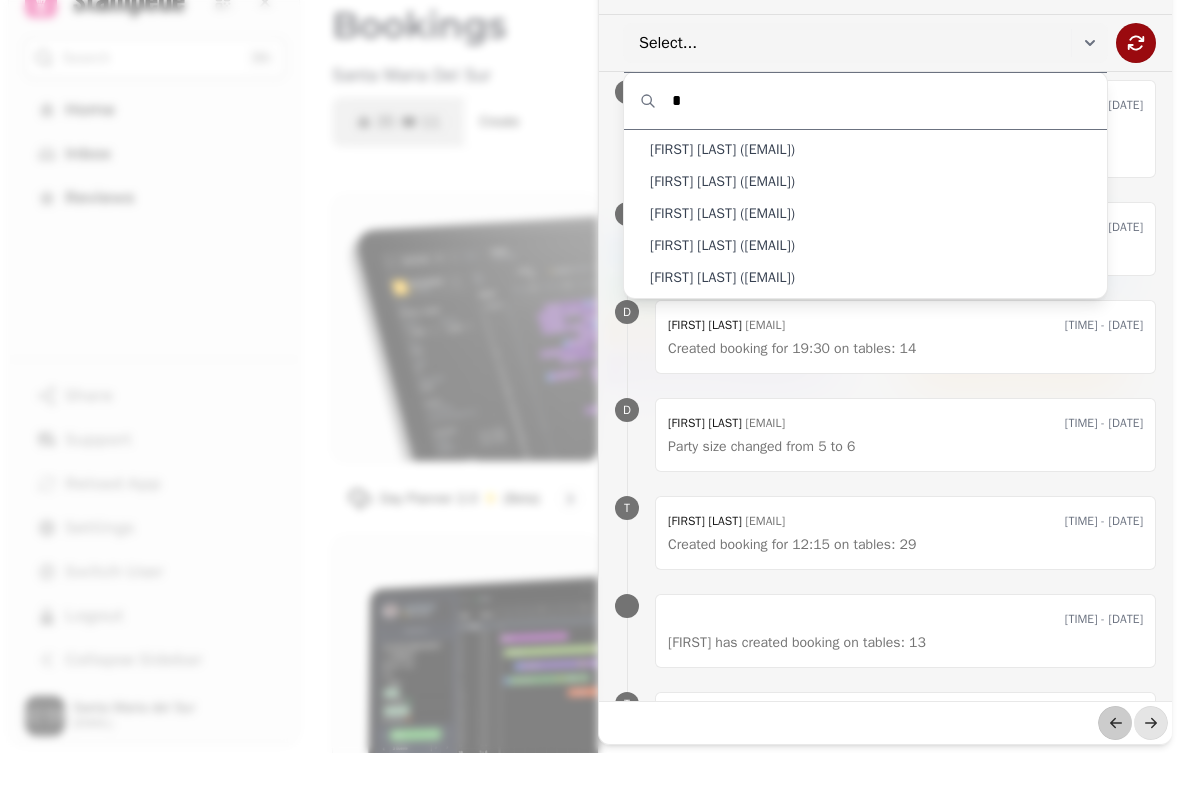 type 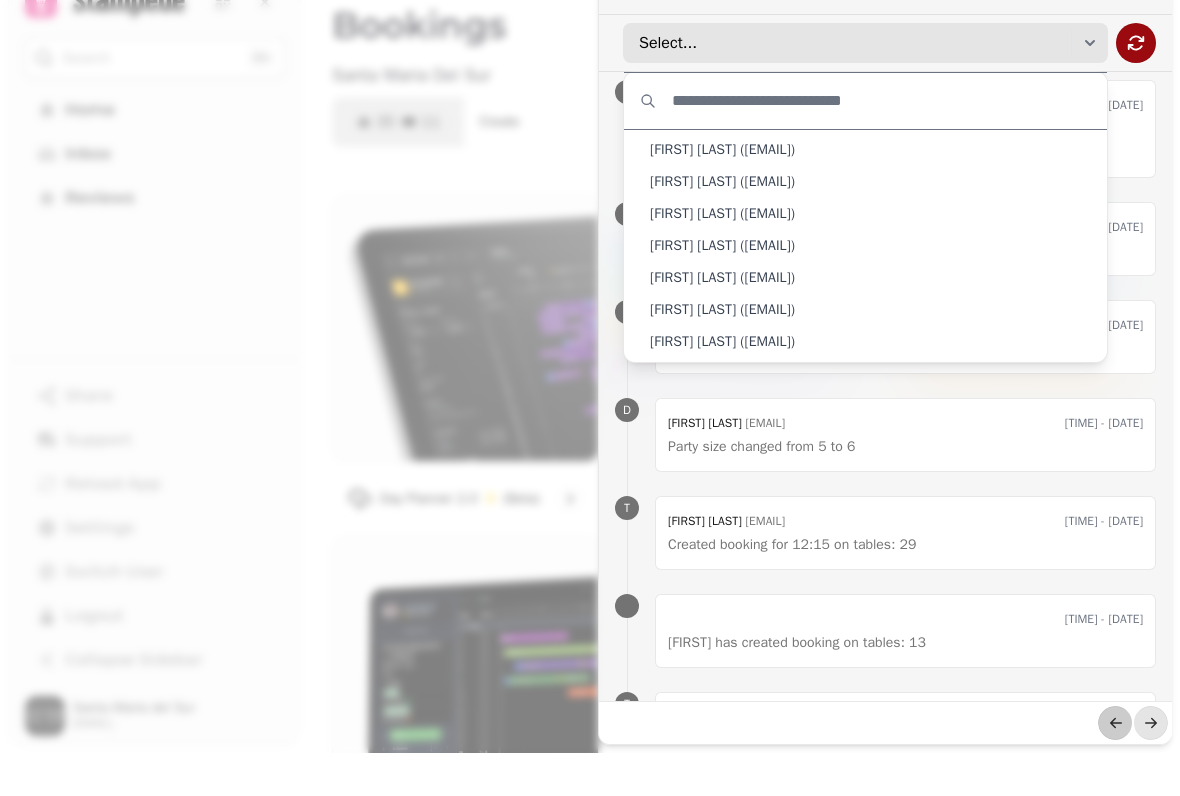 click on "Select..." at bounding box center [855, 86] 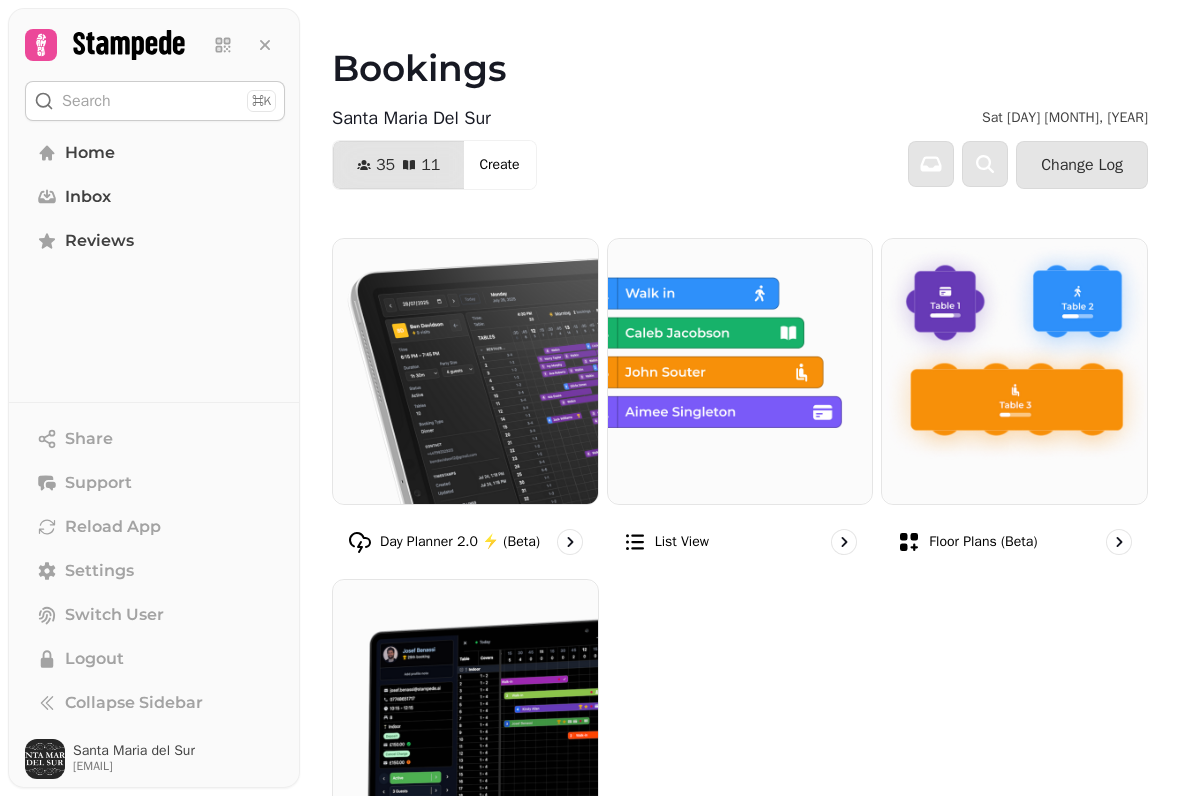 click on "Switch User" at bounding box center (155, 615) 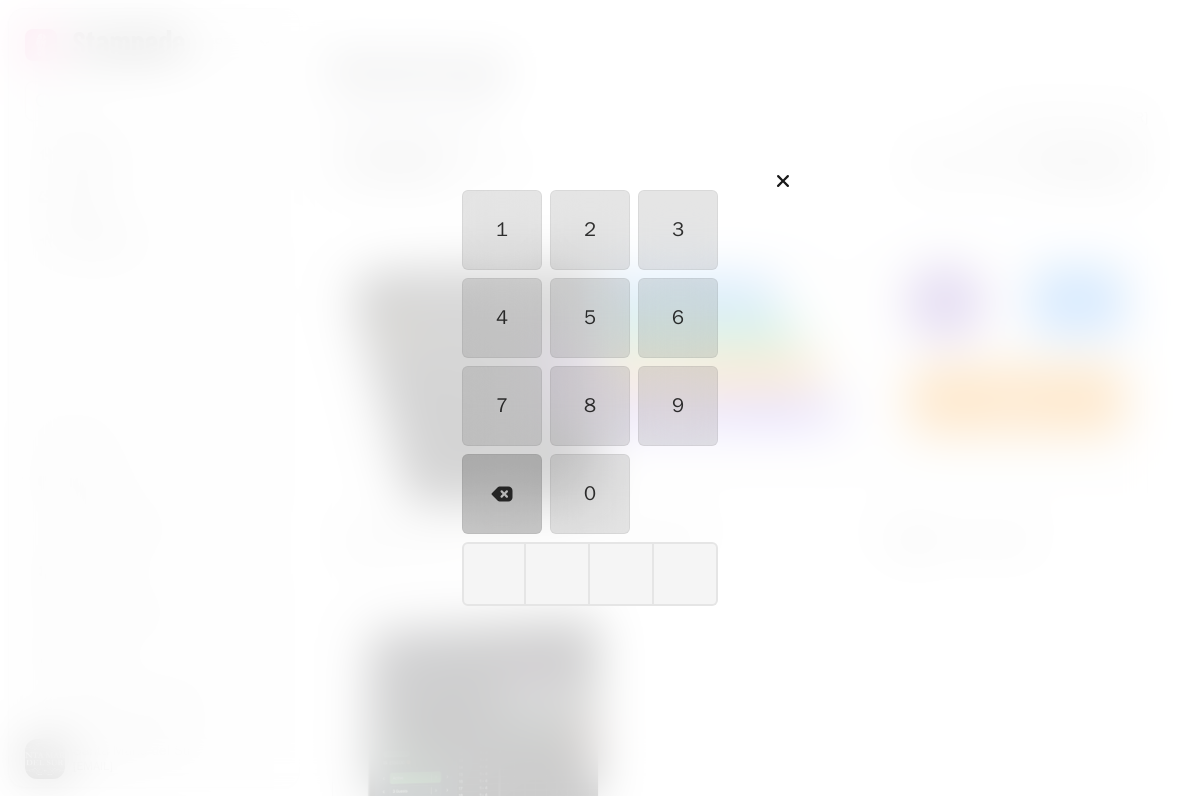 click on "1" at bounding box center [502, 230] 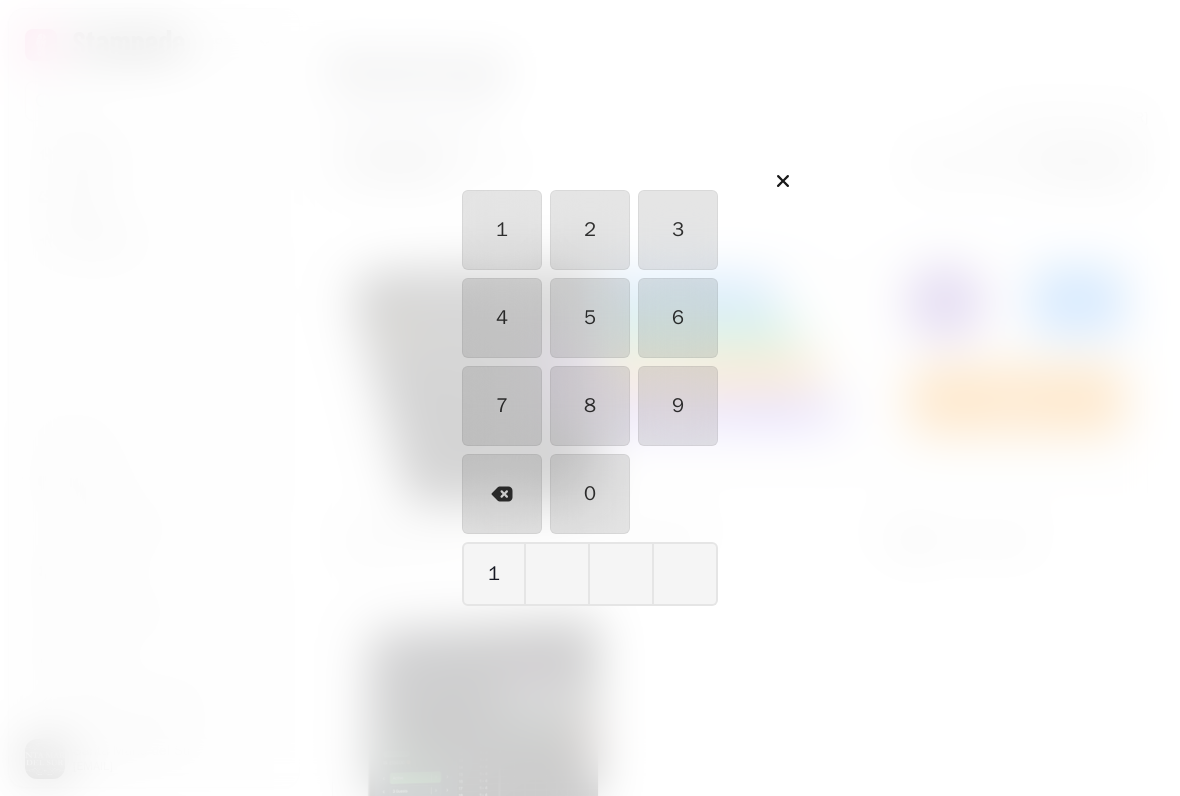 click on "9" at bounding box center (678, 406) 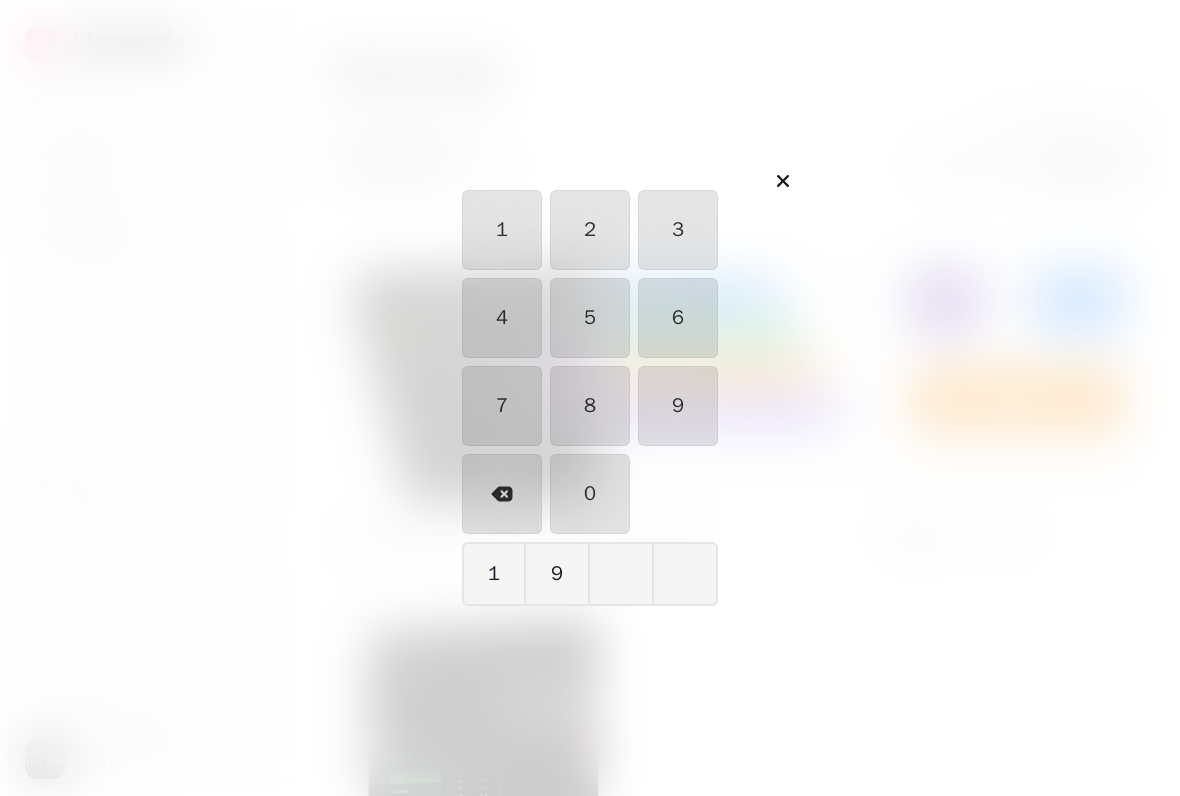 click on "8" at bounding box center (590, 406) 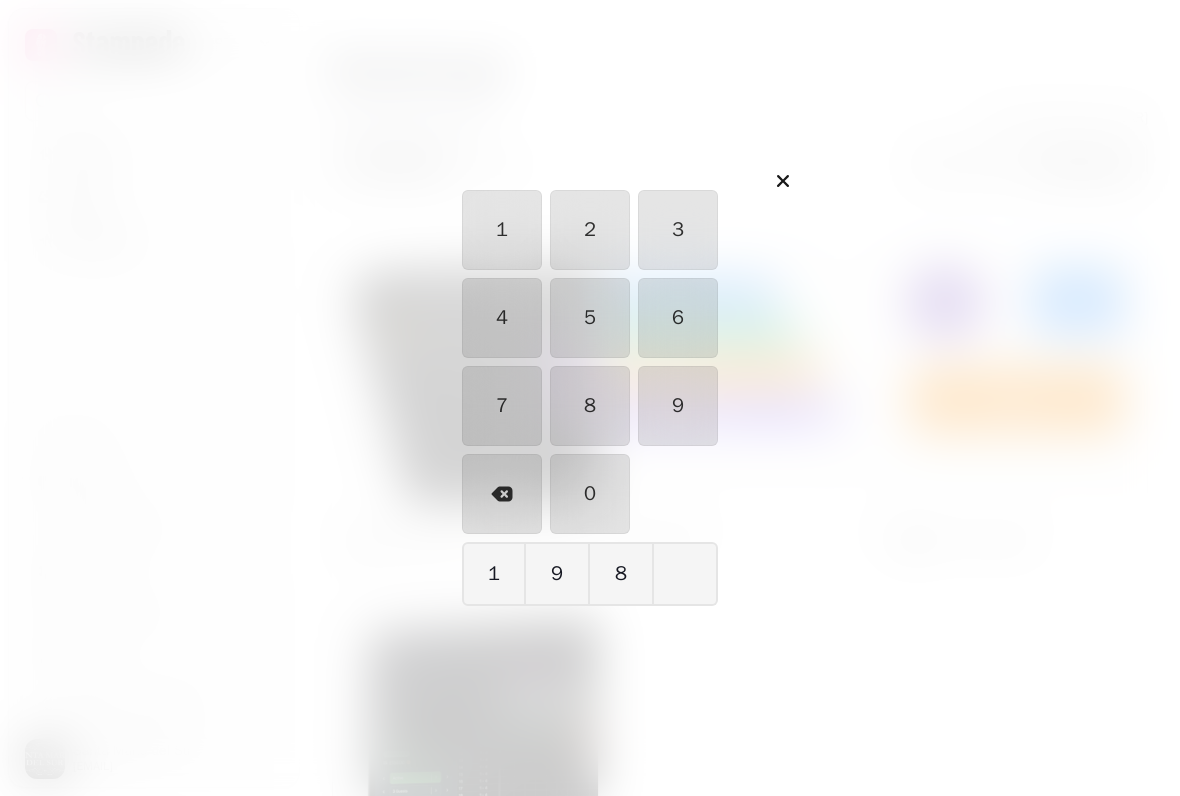 click on "1" at bounding box center (502, 230) 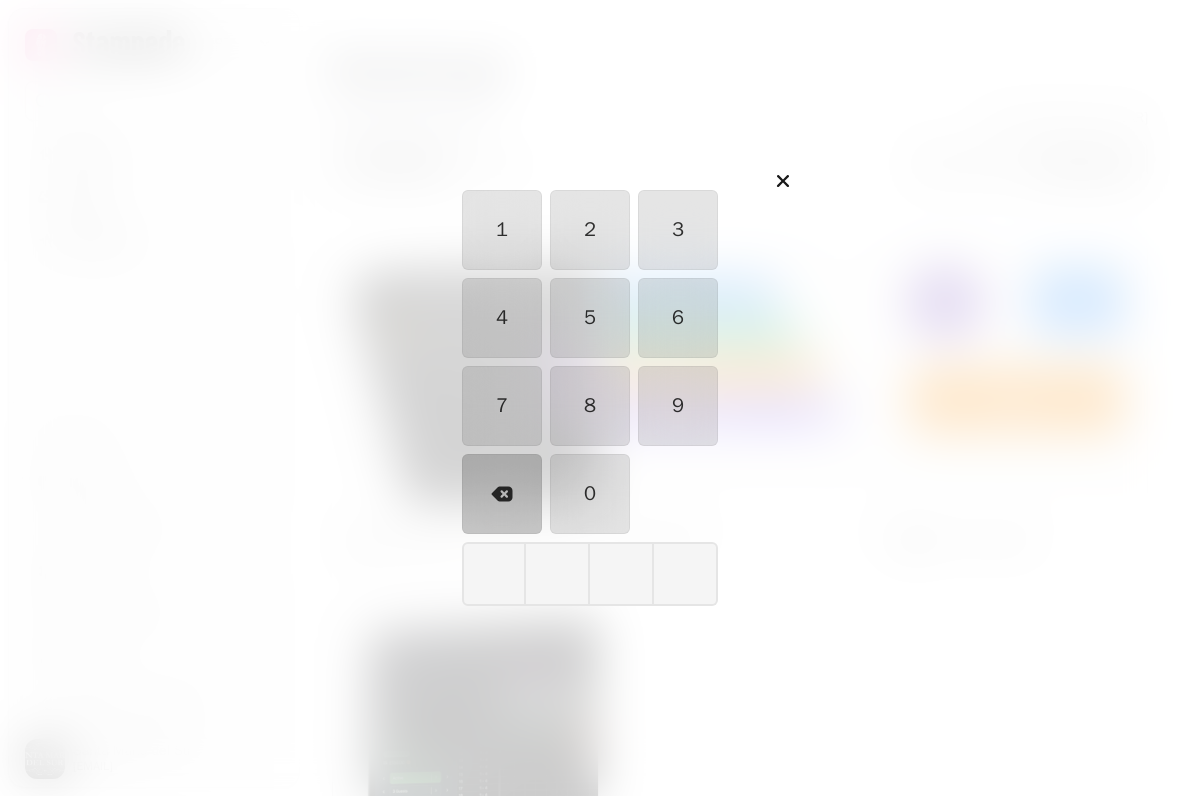 click 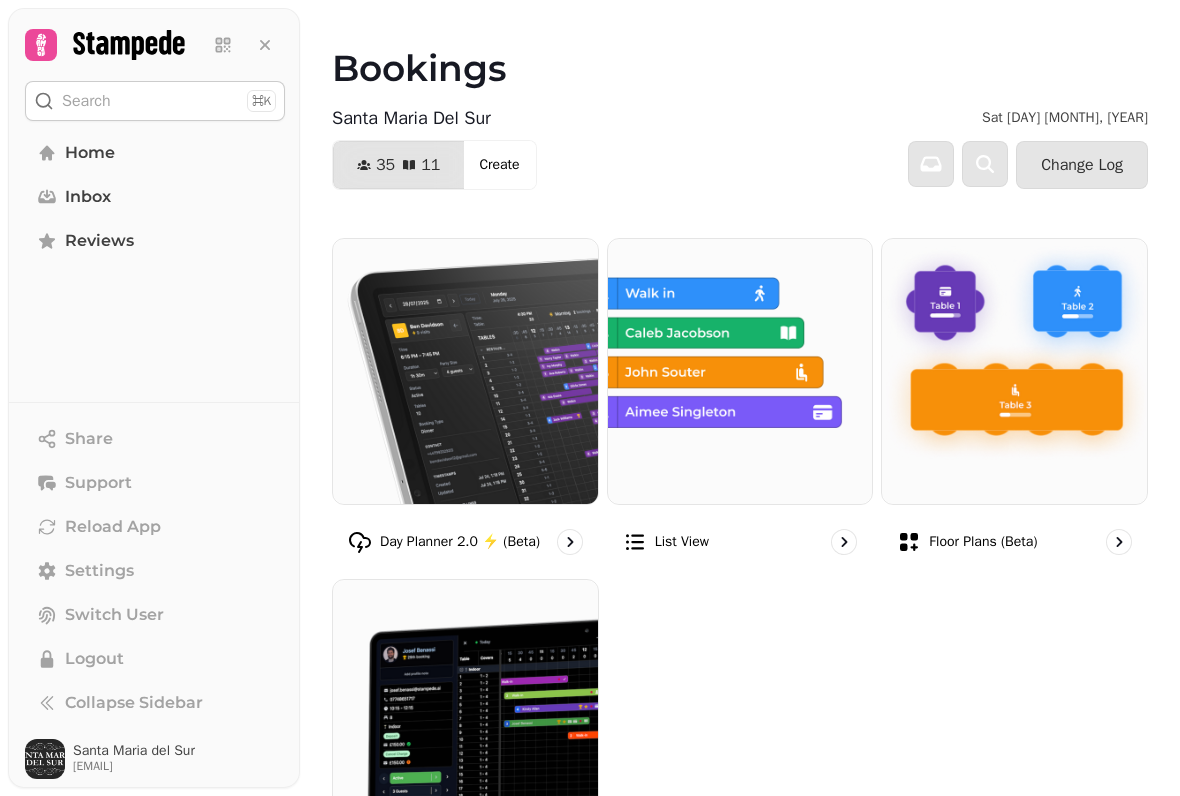 click on "Change Log" at bounding box center (1082, 165) 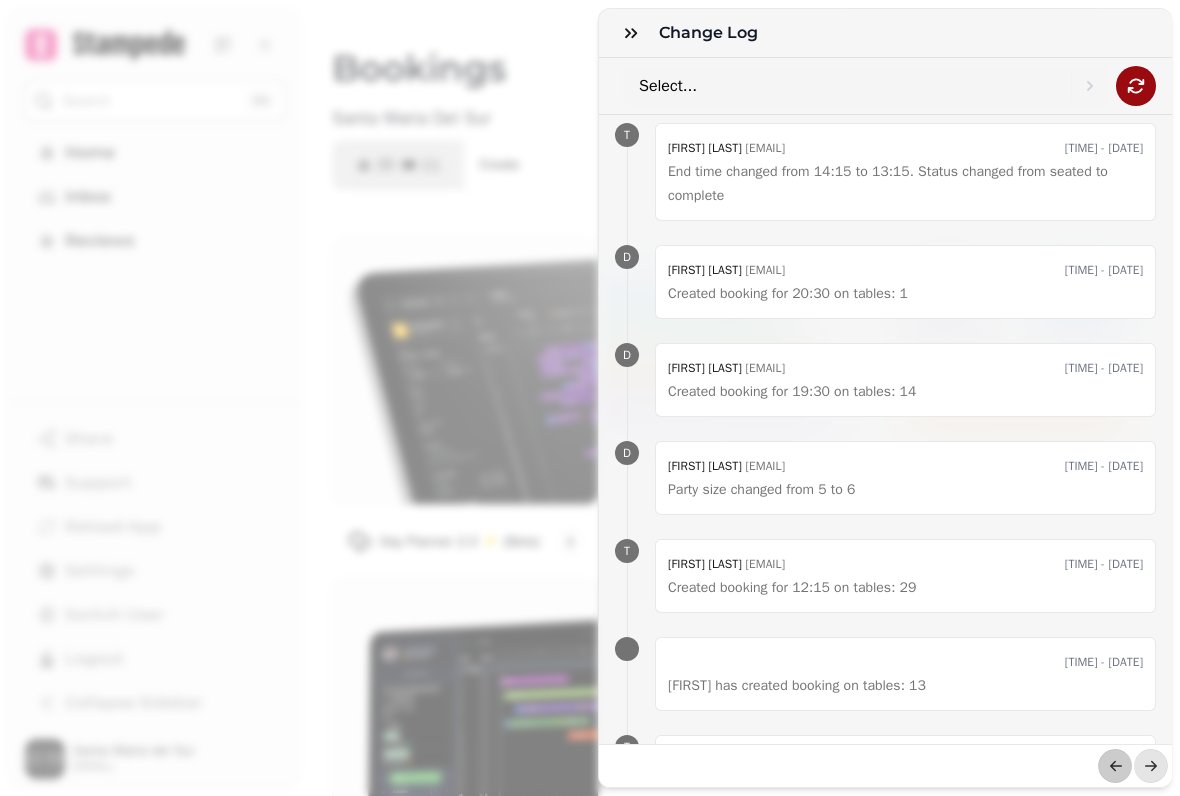 click at bounding box center [631, 33] 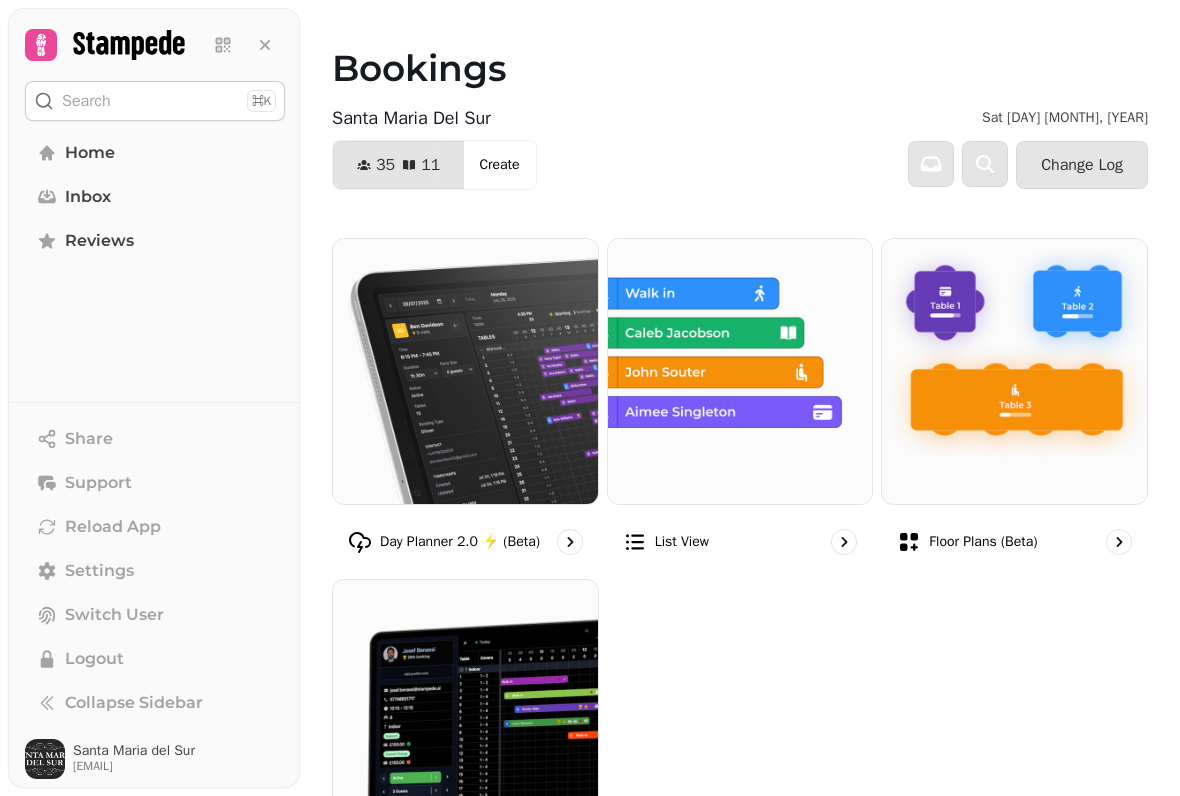 click on "Change Log" at bounding box center (1082, 165) 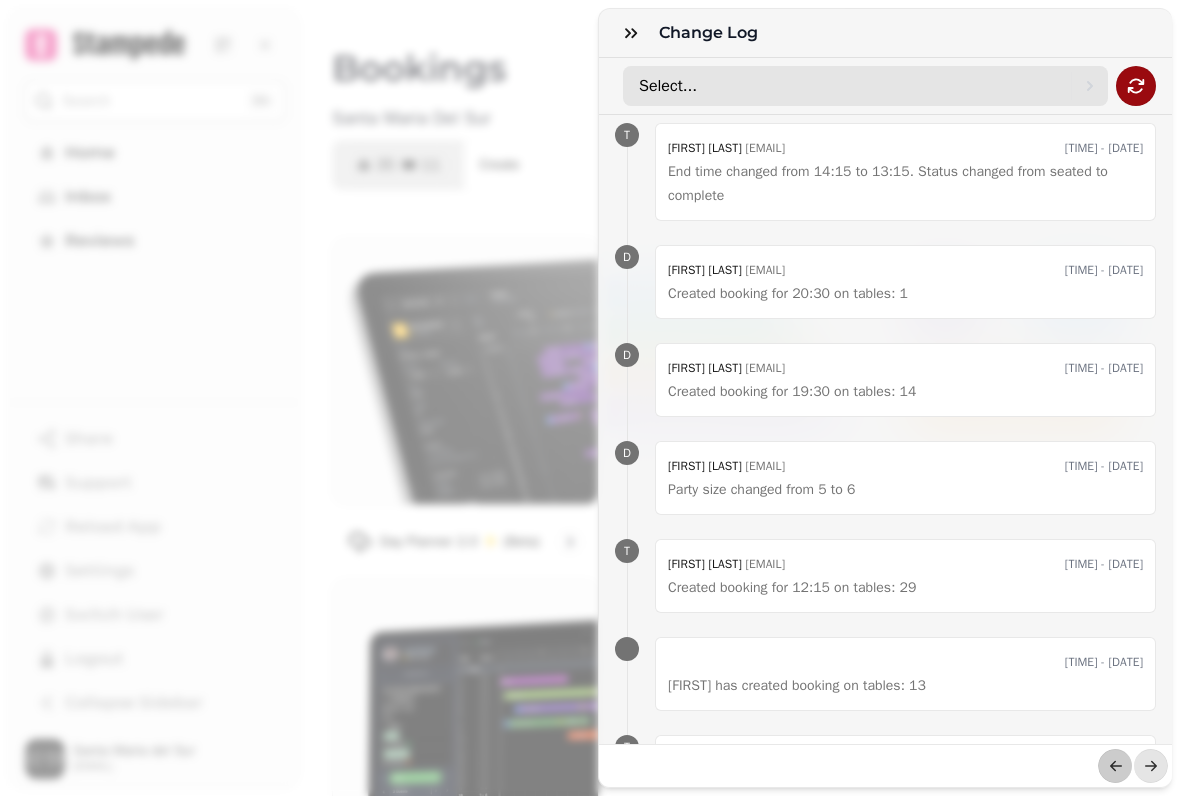 click on "Select..." at bounding box center [855, 86] 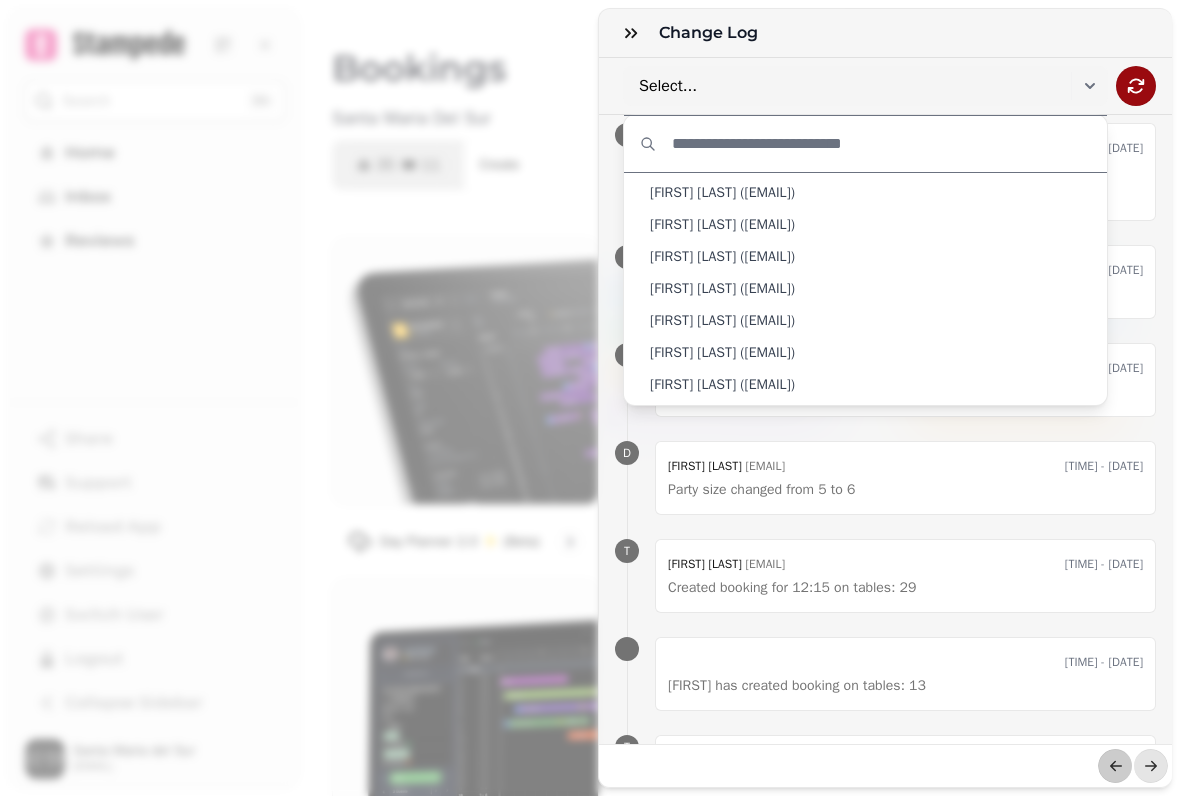 click 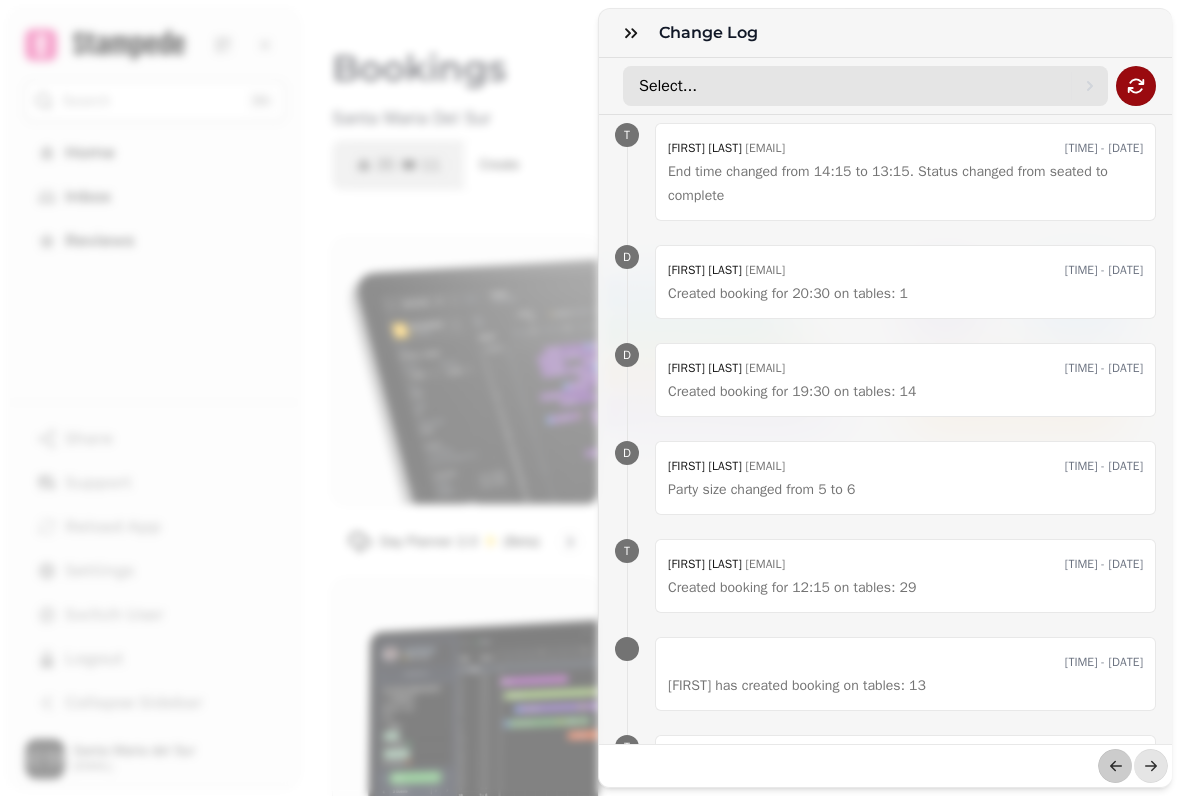 click on "Select..." at bounding box center (855, 86) 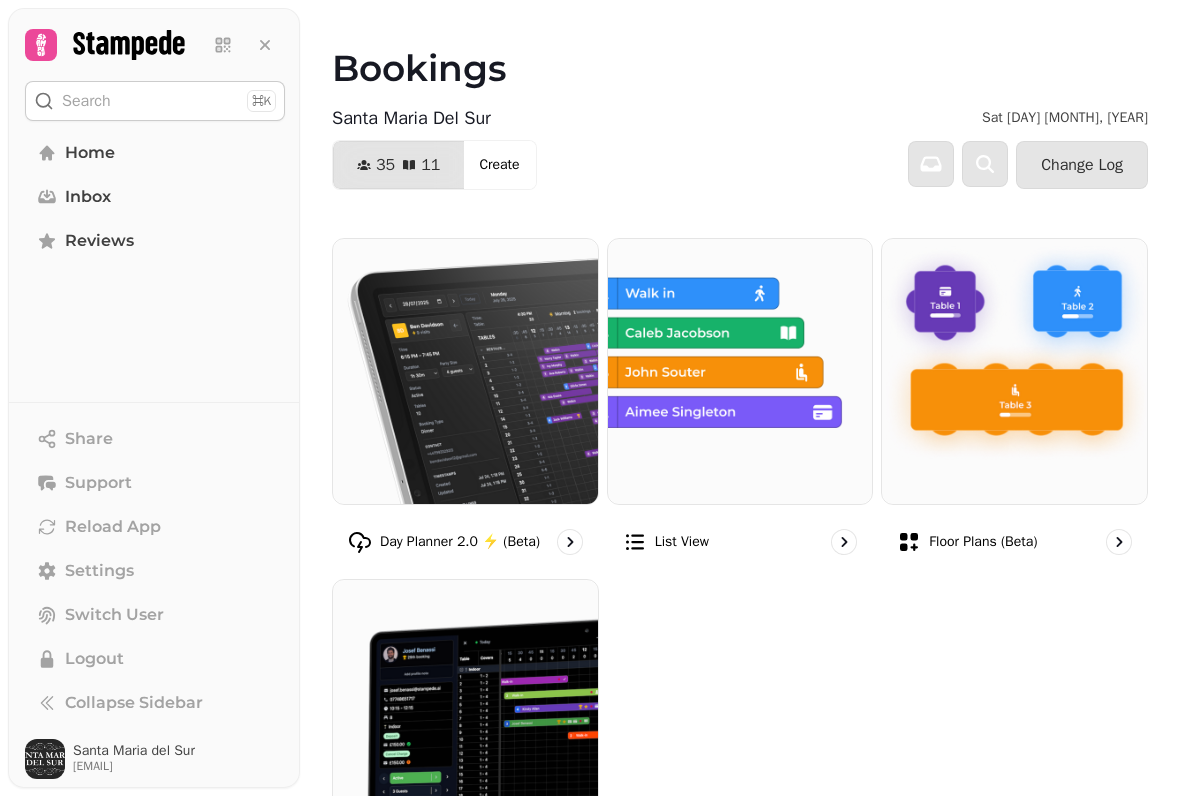 click on "Logout" at bounding box center (155, 659) 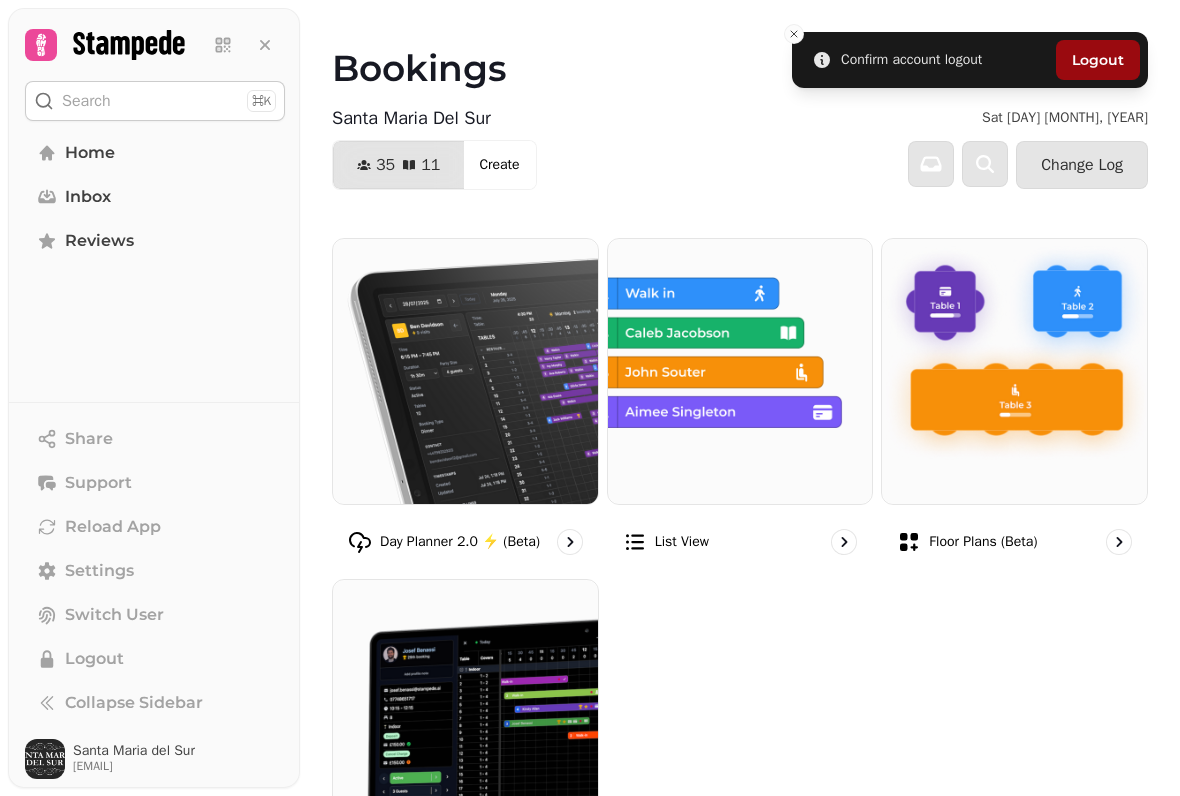click on "Logout" at bounding box center (1098, 60) 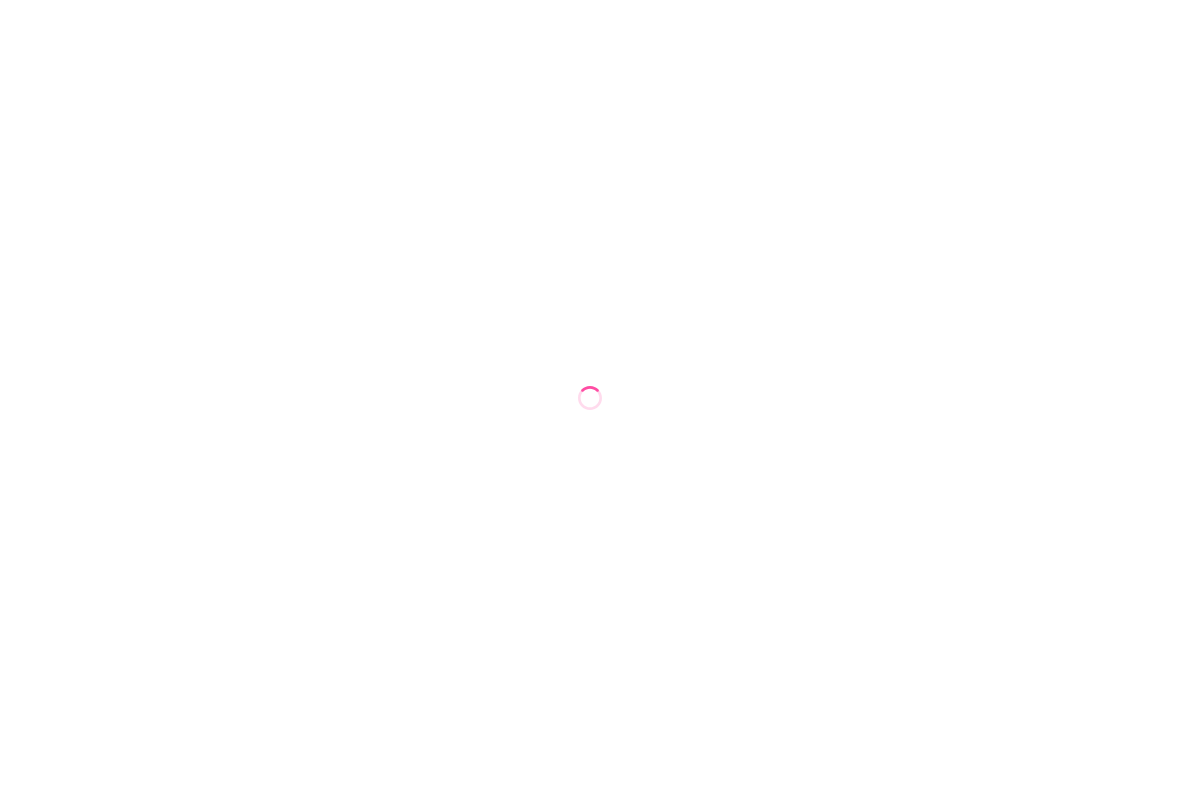 scroll, scrollTop: 0, scrollLeft: 0, axis: both 